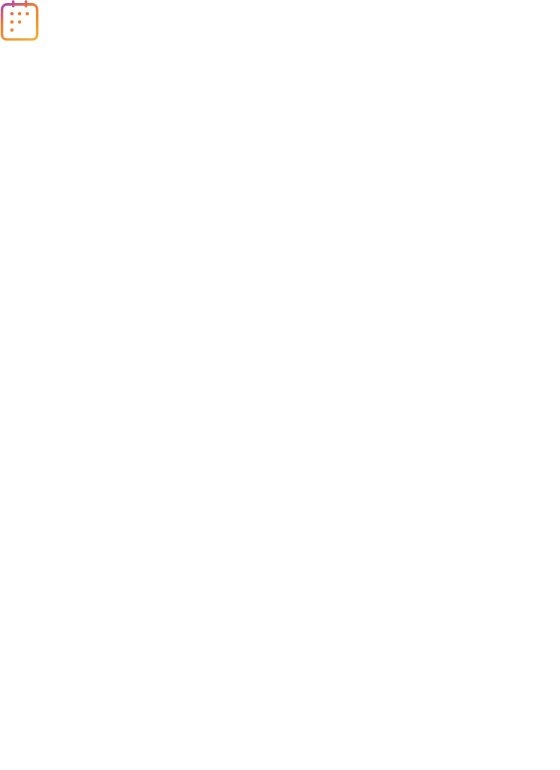 scroll, scrollTop: 0, scrollLeft: 0, axis: both 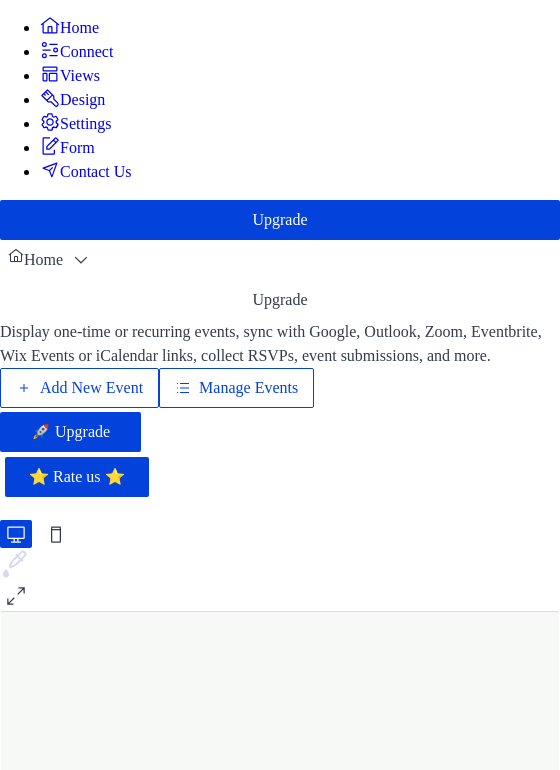 click on "Manage Events" at bounding box center [248, 388] 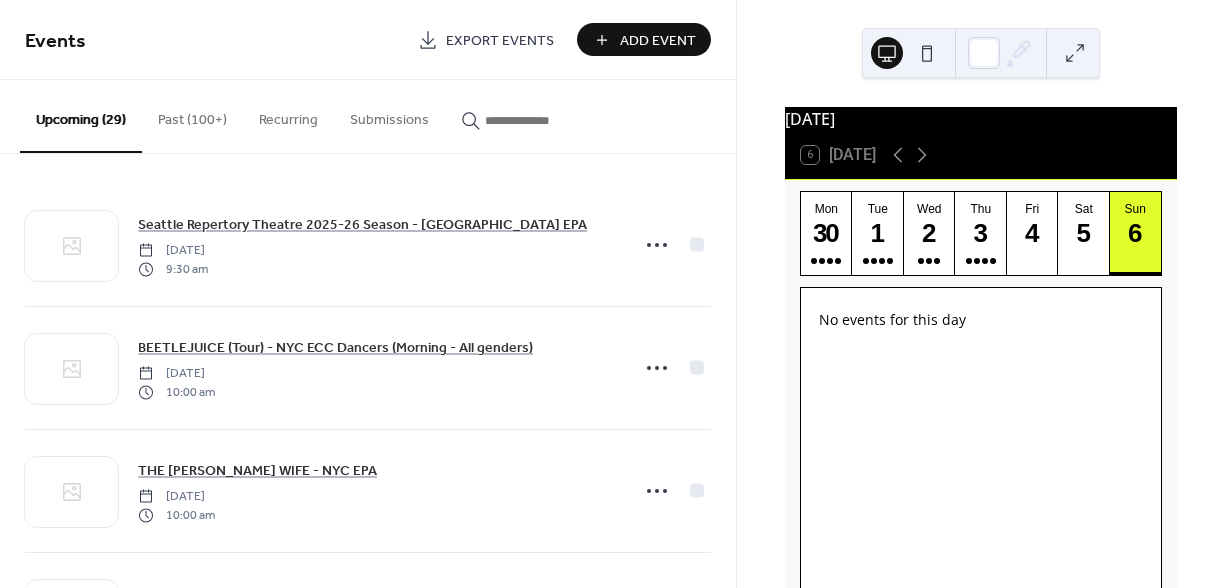scroll, scrollTop: 0, scrollLeft: 0, axis: both 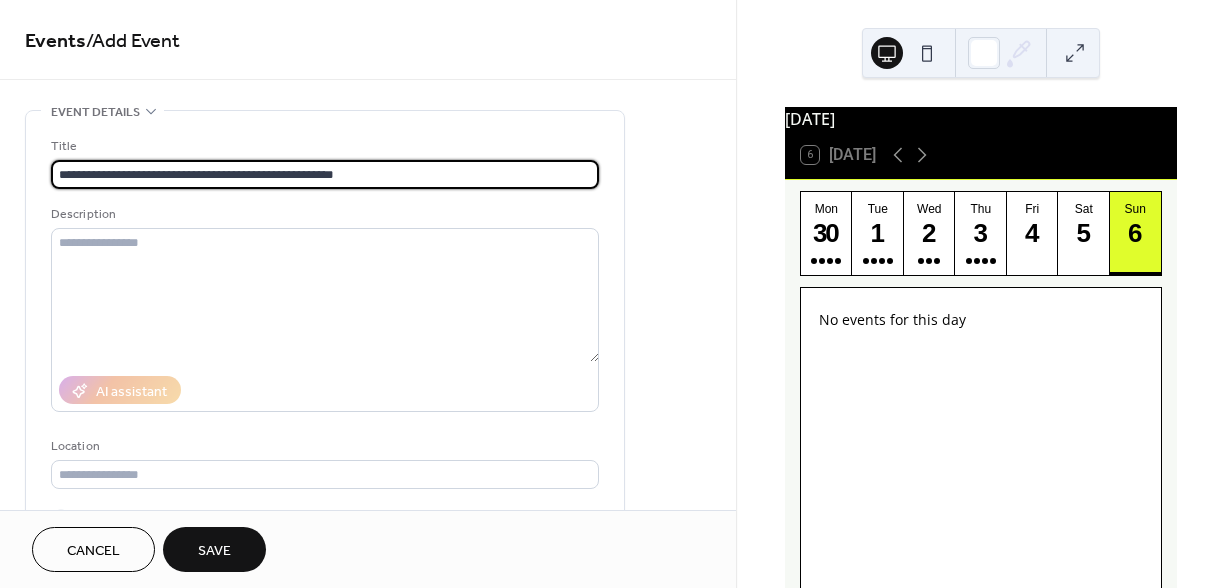 type on "**********" 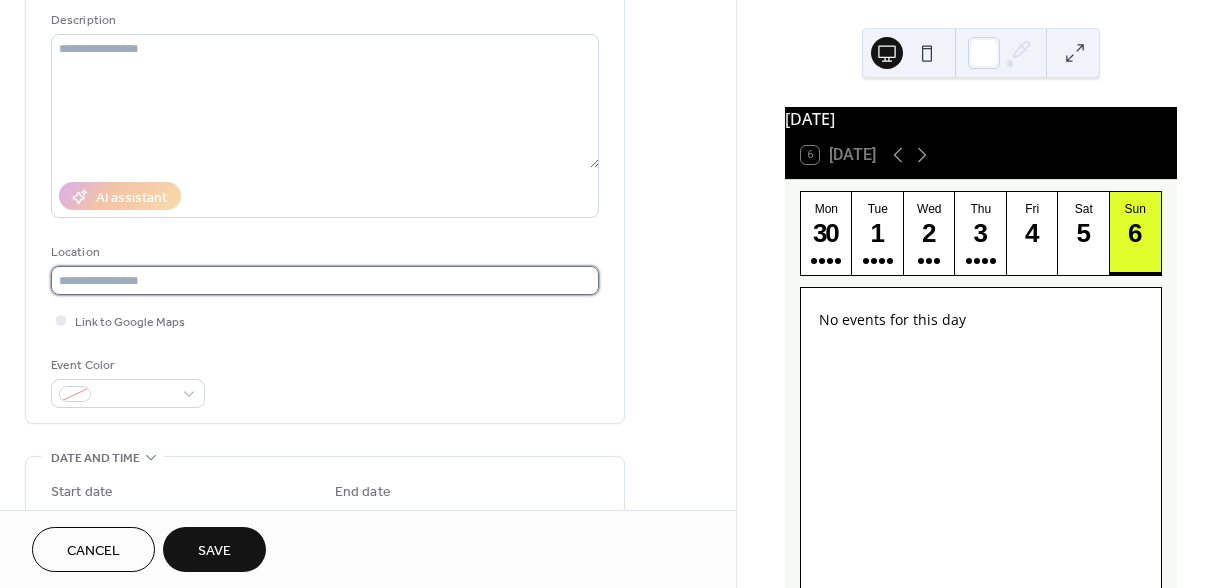 click at bounding box center [325, 280] 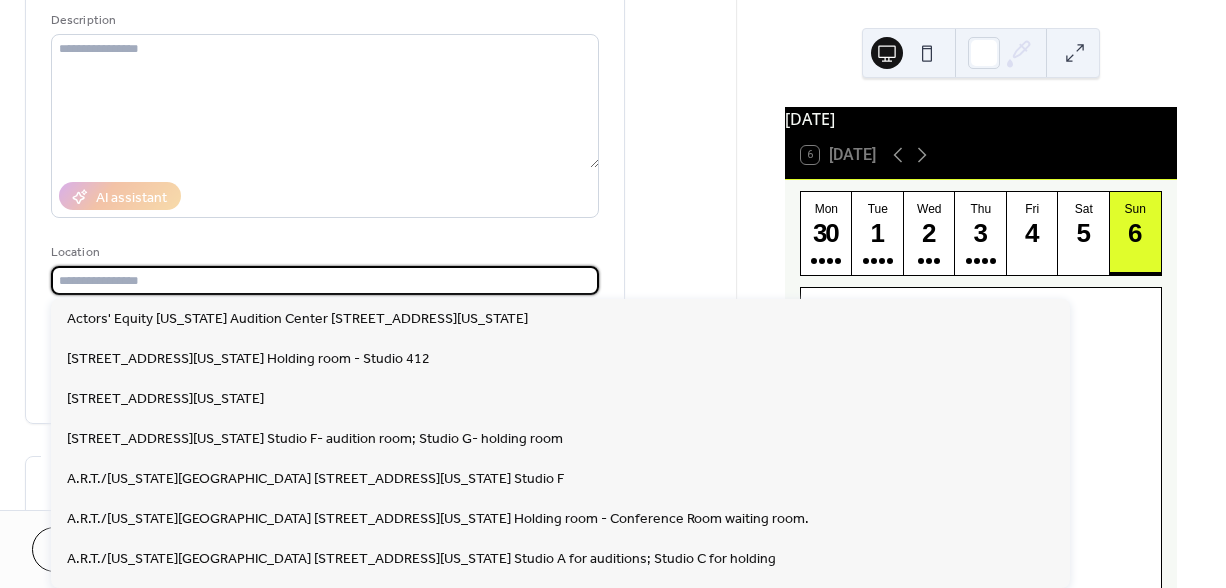 paste on "**********" 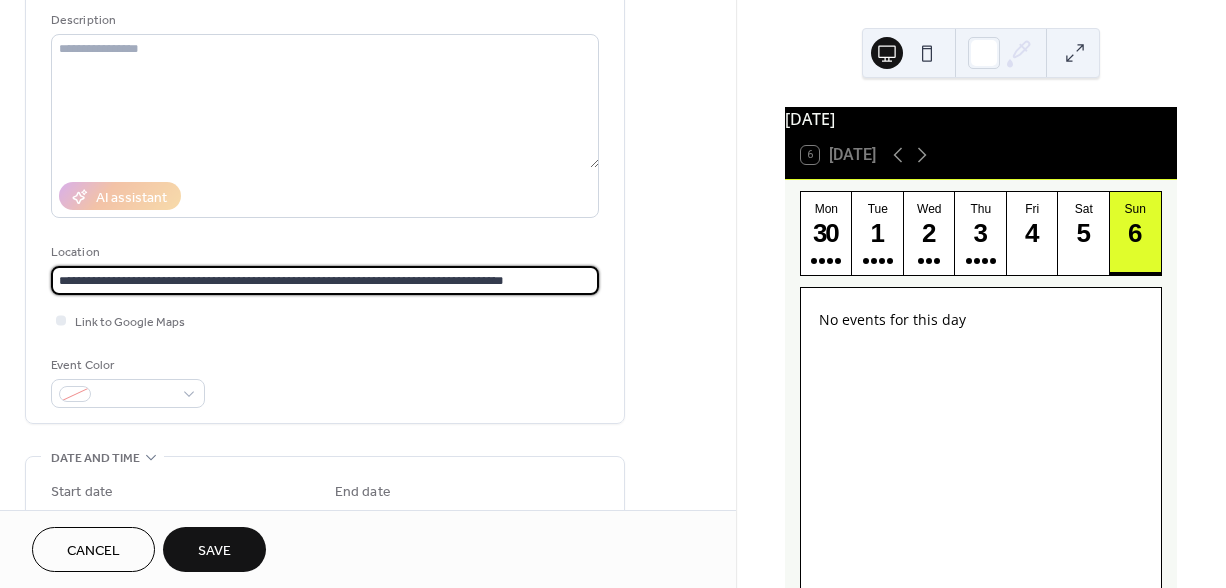 scroll, scrollTop: 383, scrollLeft: 0, axis: vertical 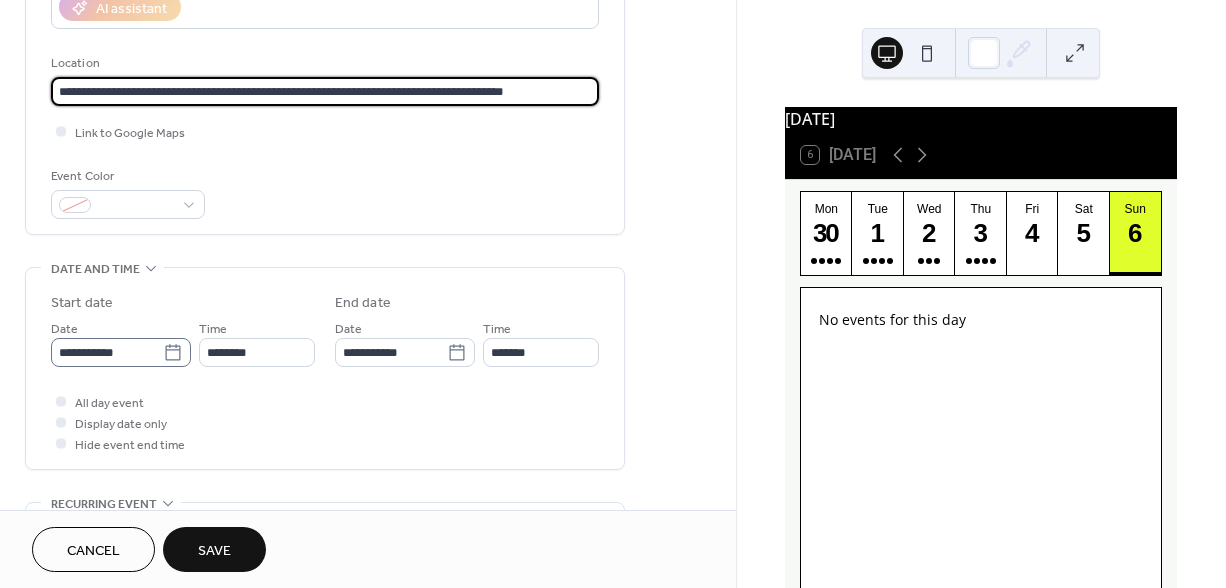 type on "**********" 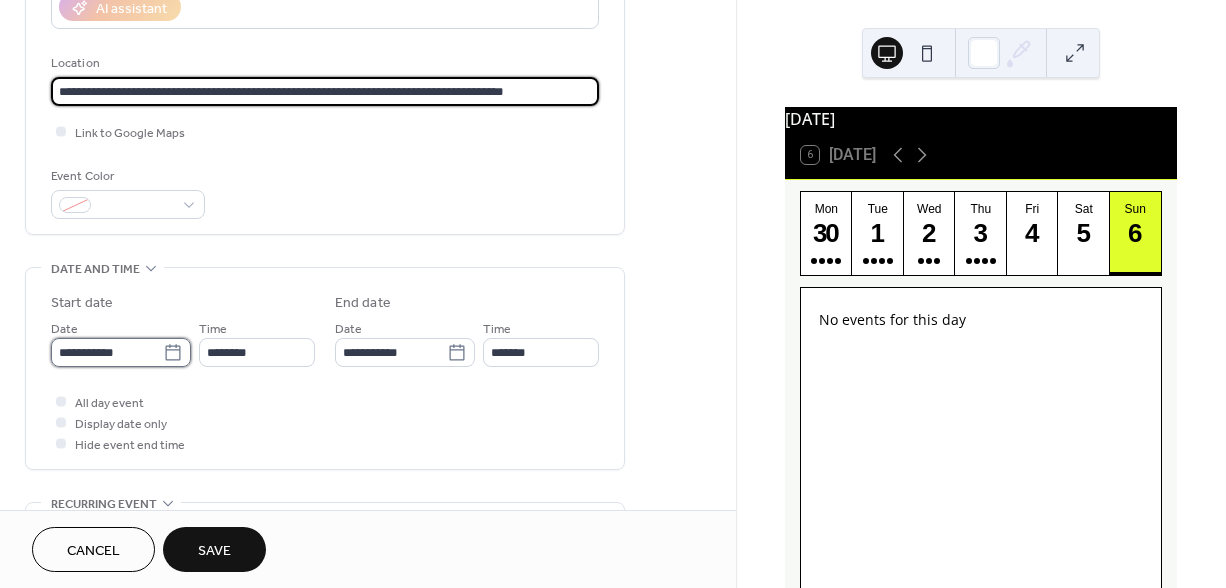 click on "**********" at bounding box center (107, 352) 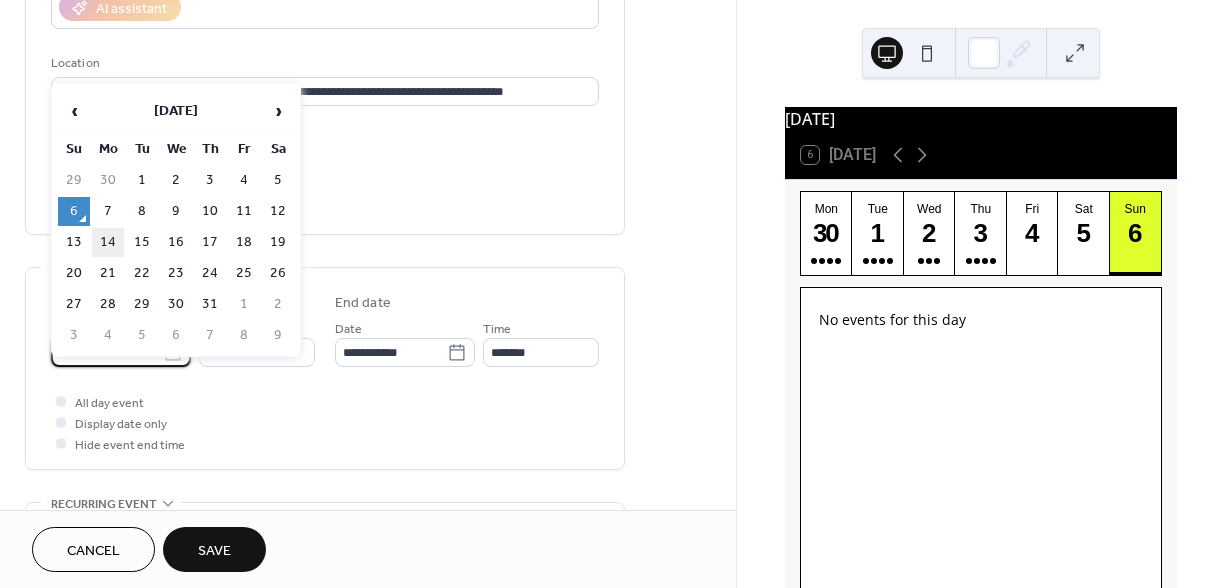 click on "14" at bounding box center [108, 242] 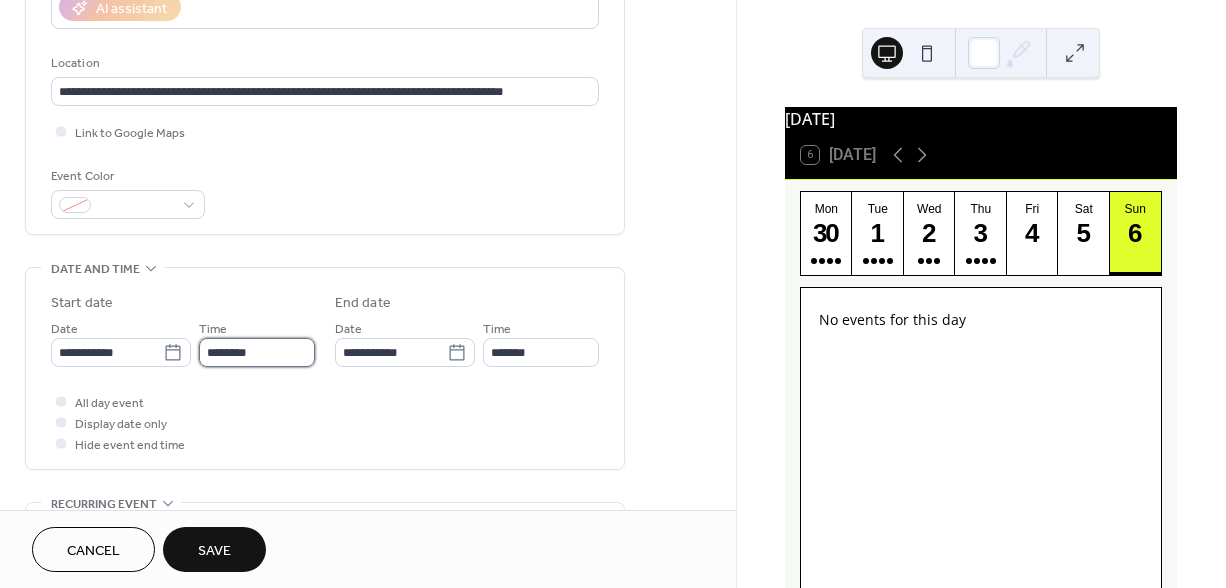 click on "********" at bounding box center (257, 352) 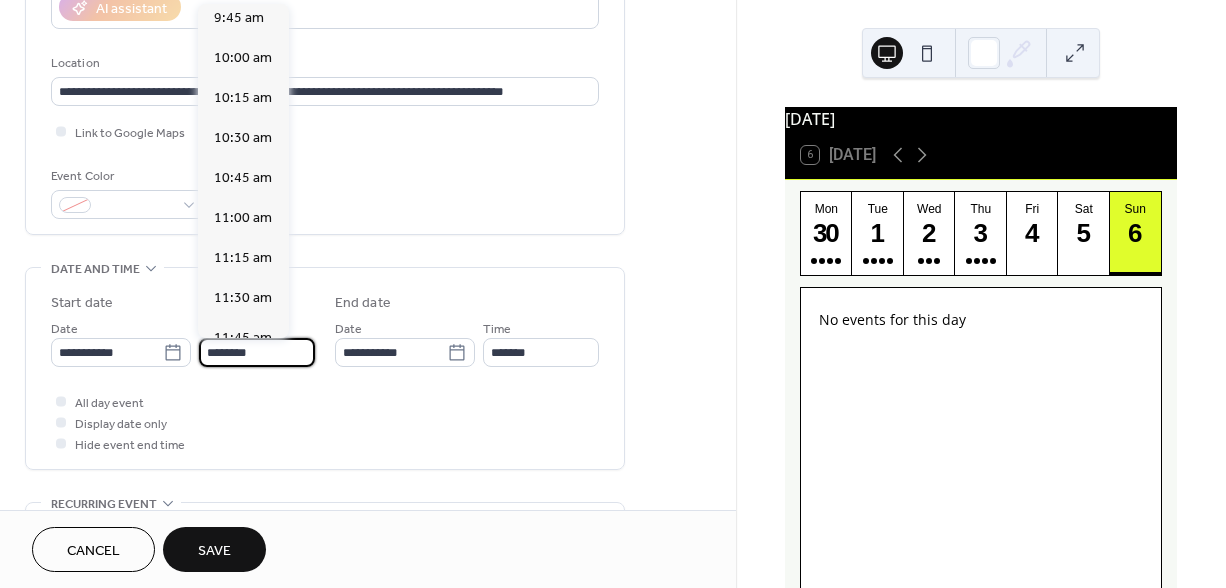 scroll, scrollTop: 1541, scrollLeft: 0, axis: vertical 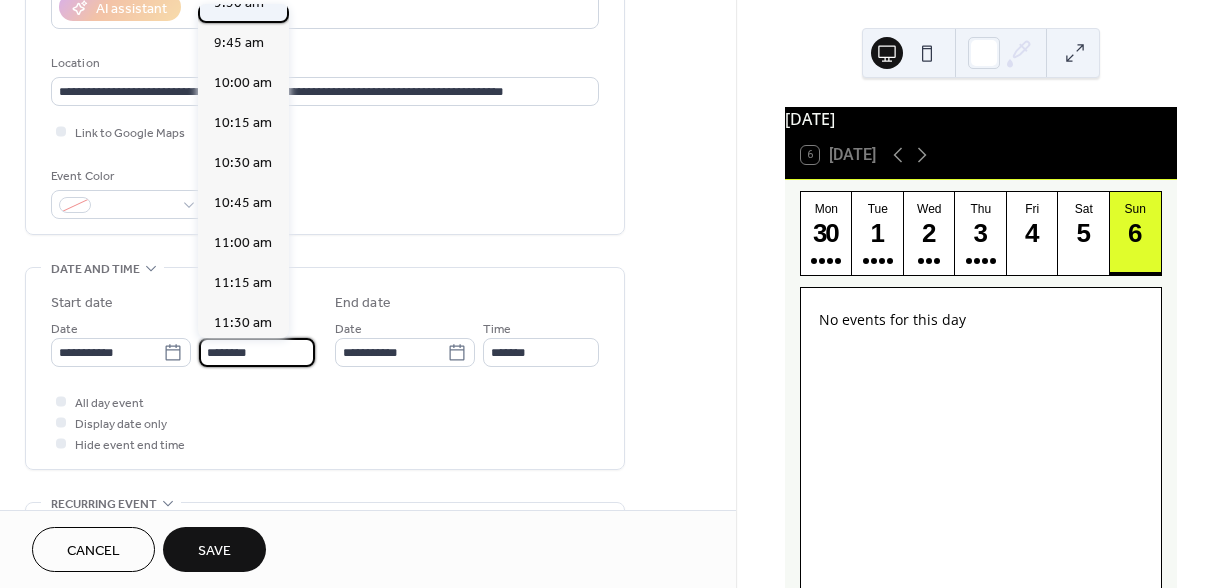 click on "9:30 am" at bounding box center [239, 3] 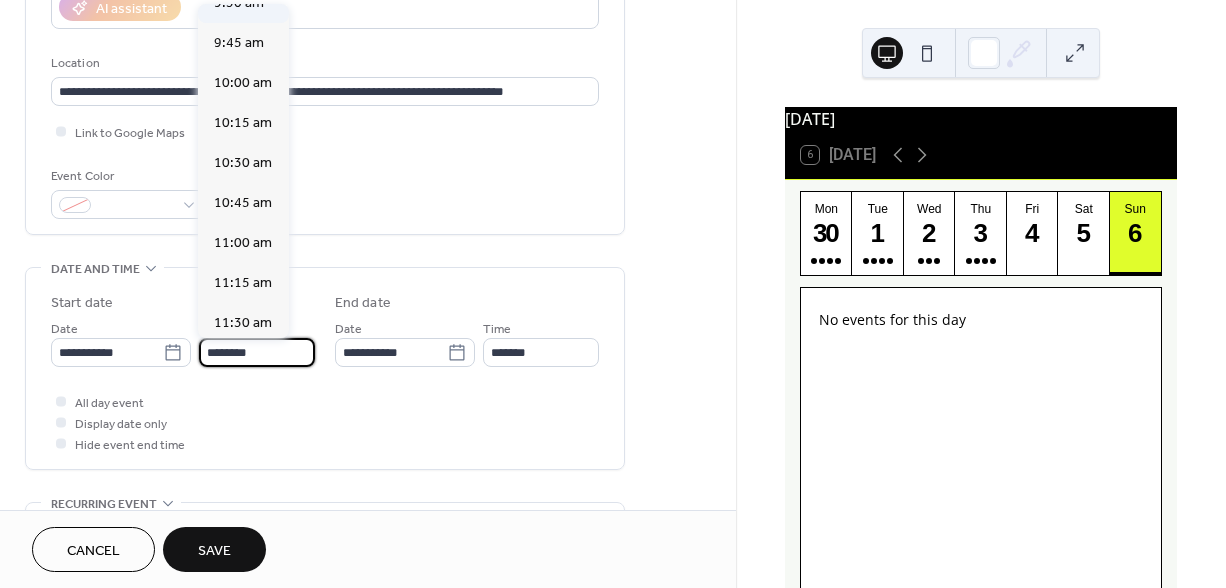 type on "*******" 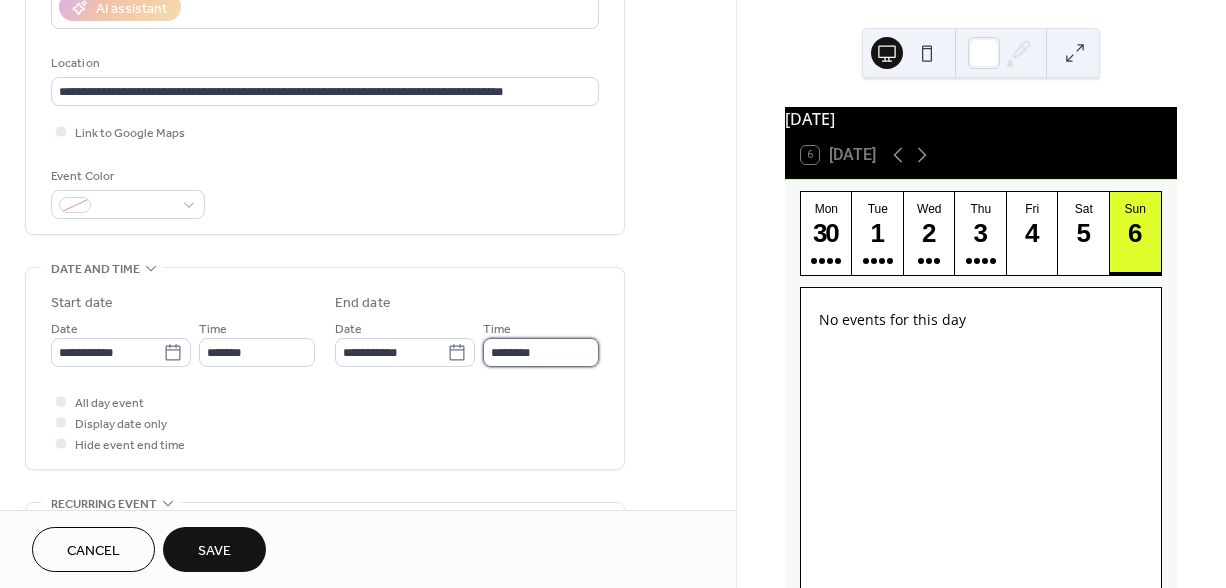 click on "********" at bounding box center [541, 352] 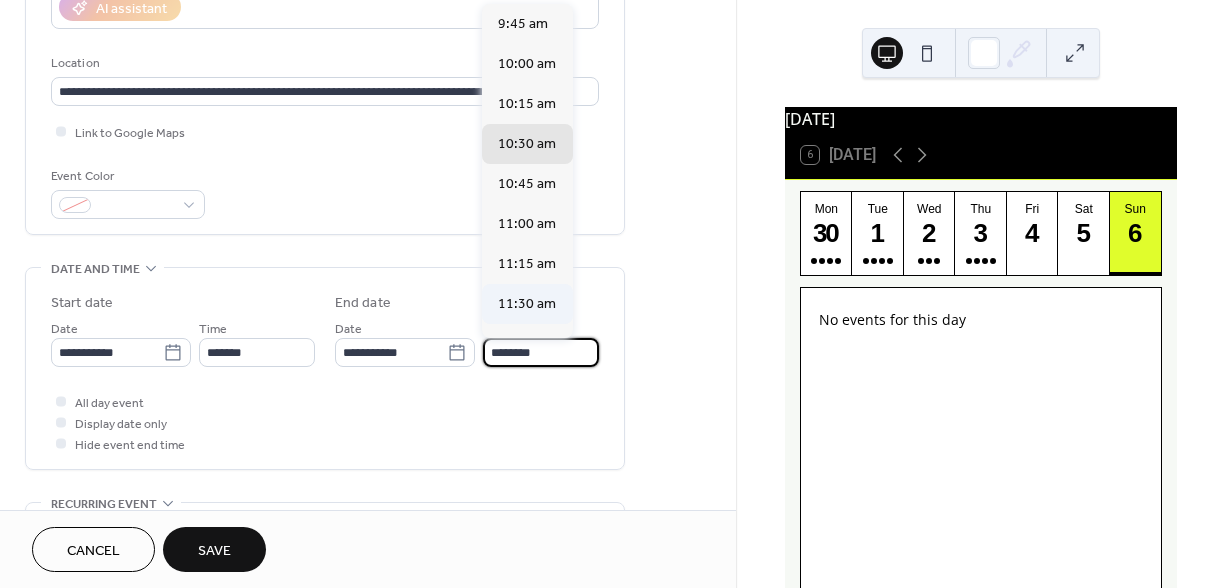 scroll, scrollTop: 103, scrollLeft: 0, axis: vertical 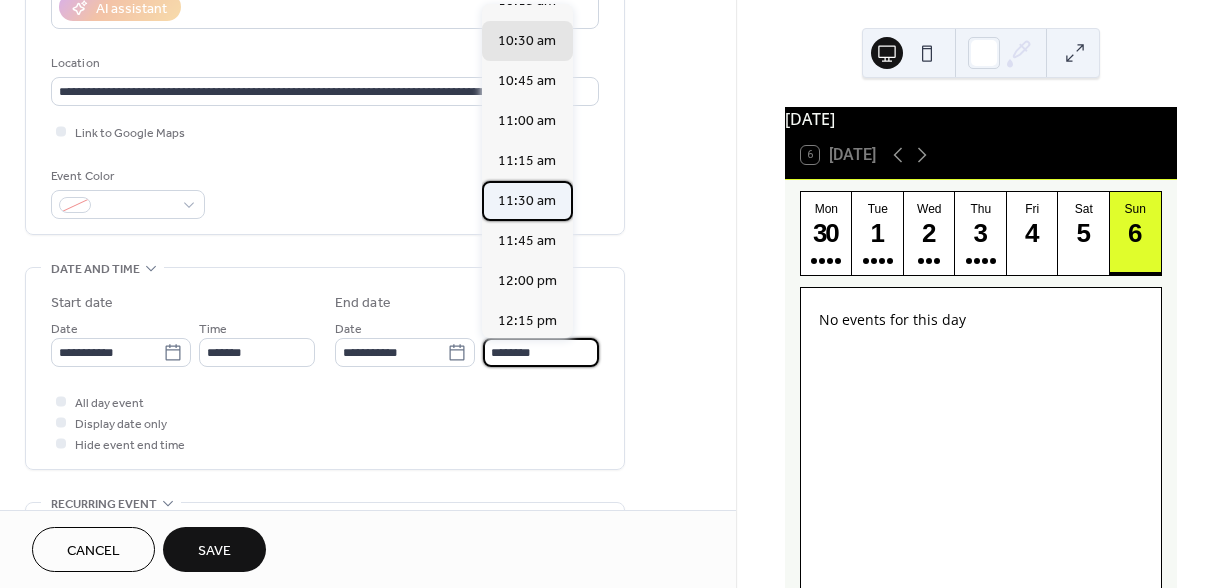 click on "11:30 am" at bounding box center [527, 201] 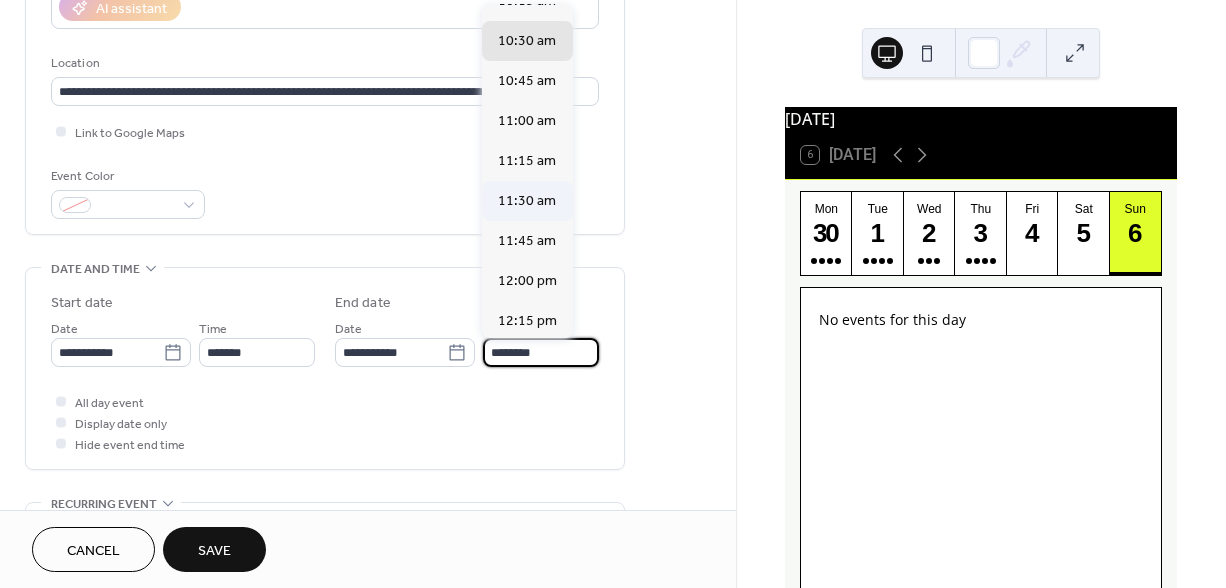 type on "********" 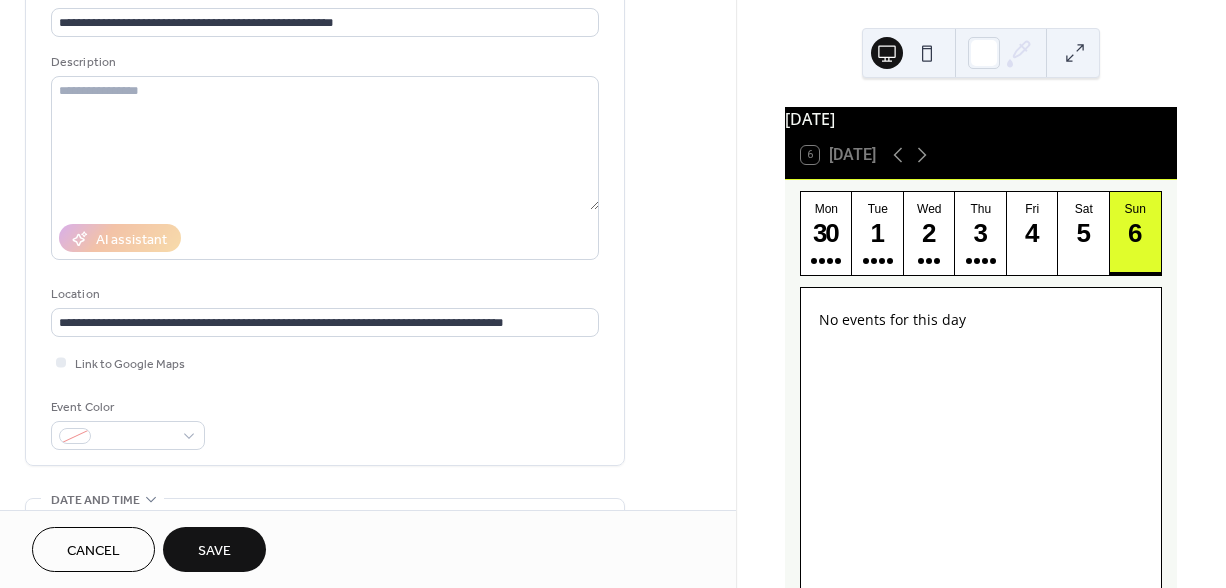 scroll, scrollTop: 121, scrollLeft: 0, axis: vertical 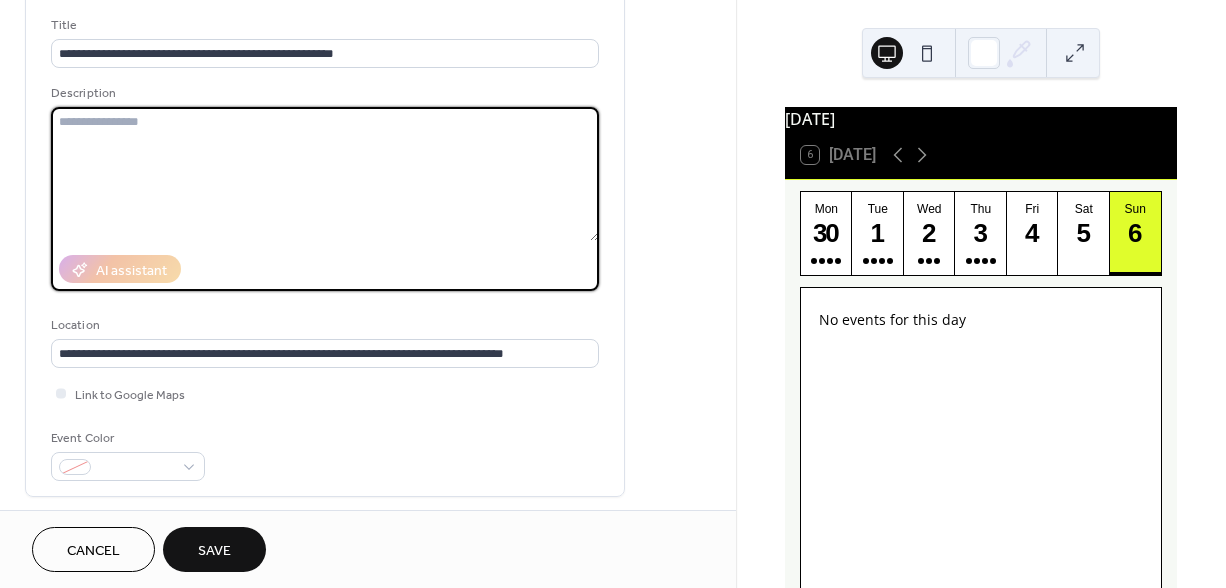 click at bounding box center [325, 174] 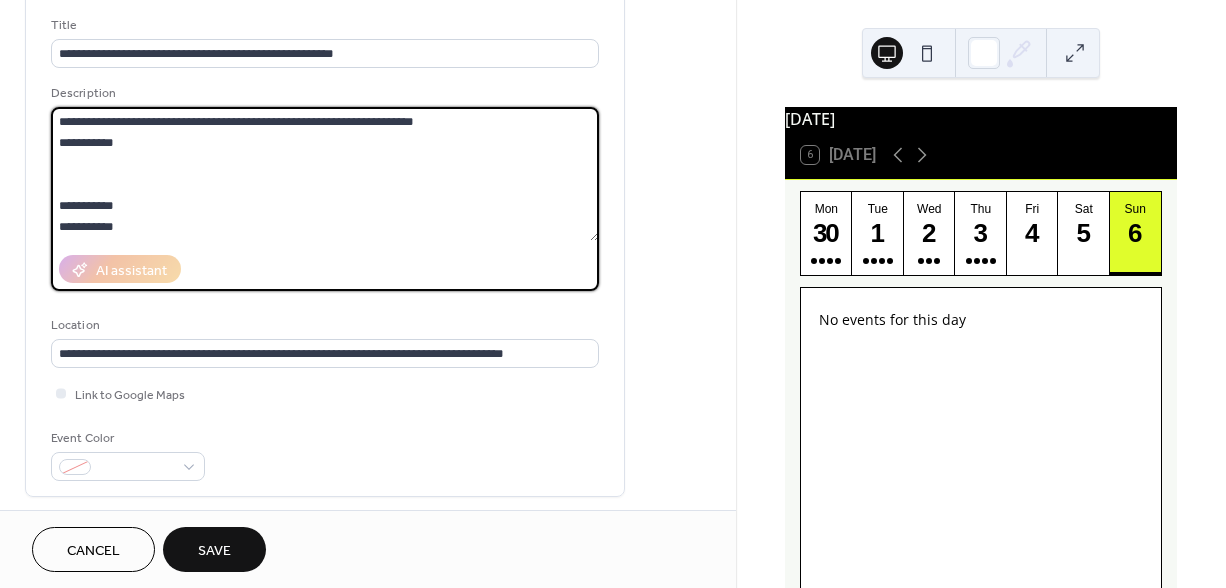 scroll, scrollTop: 1677, scrollLeft: 0, axis: vertical 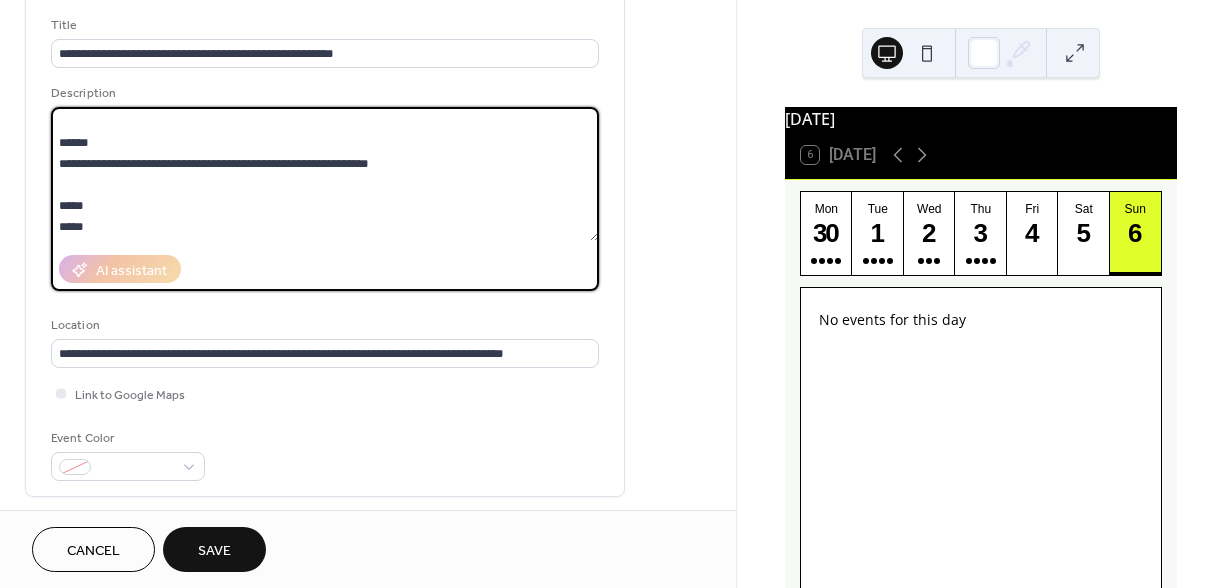 type on "**********" 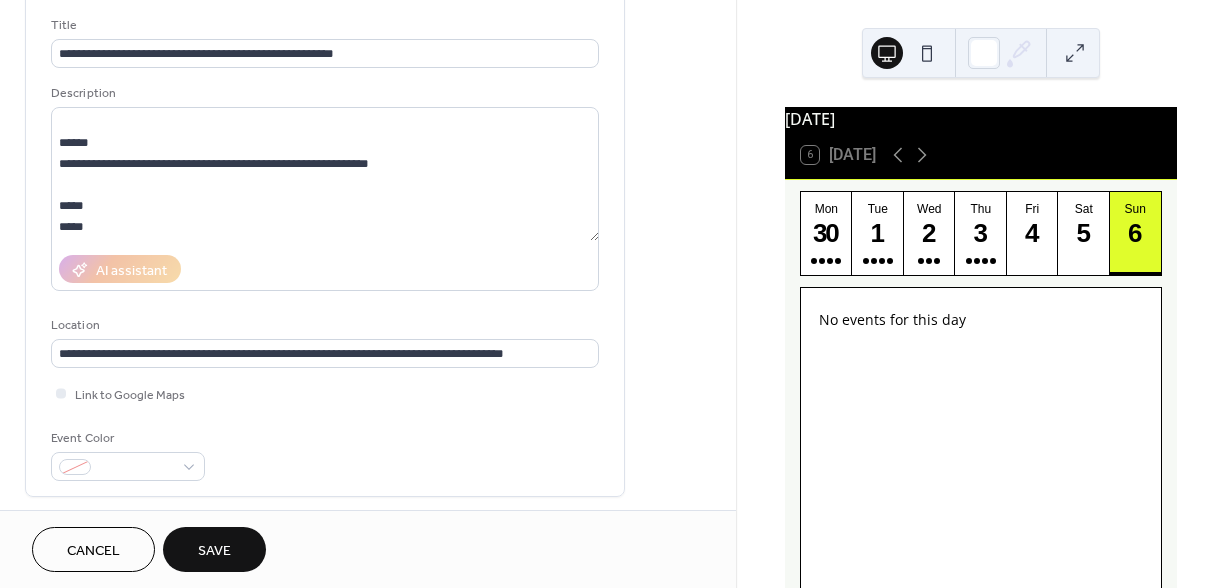 click on "Event Color" at bounding box center [325, 454] 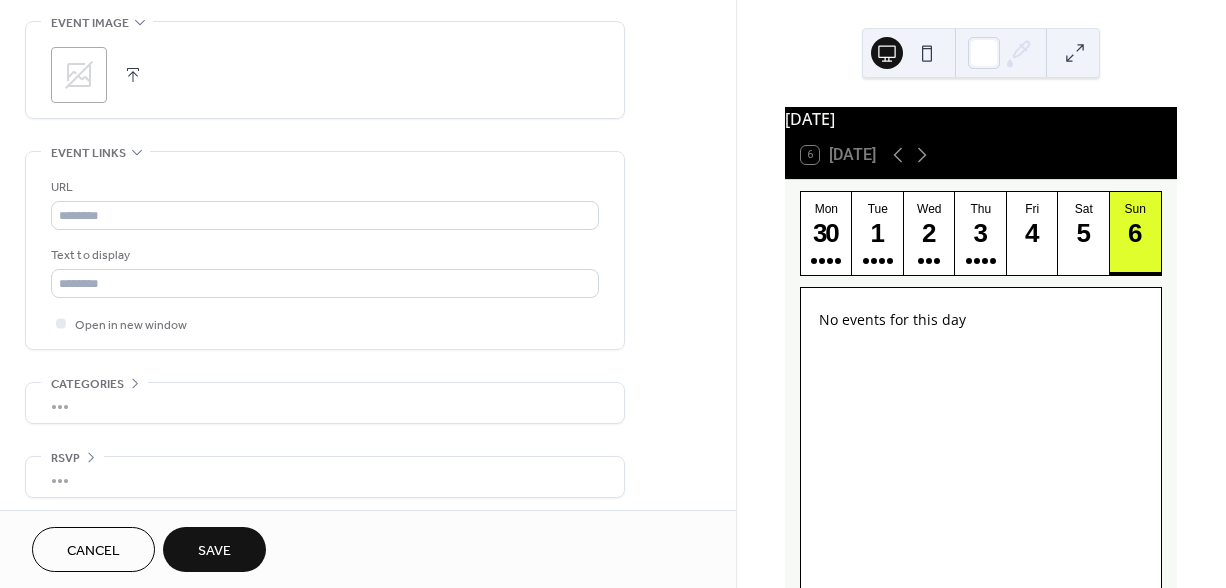 scroll, scrollTop: 975, scrollLeft: 0, axis: vertical 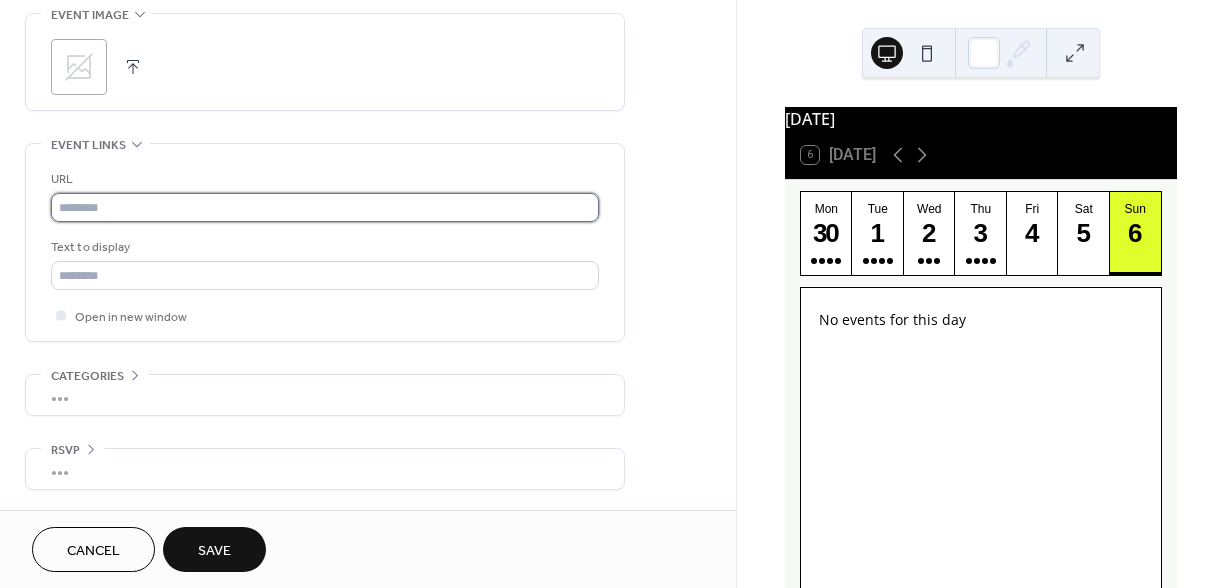 click at bounding box center (325, 207) 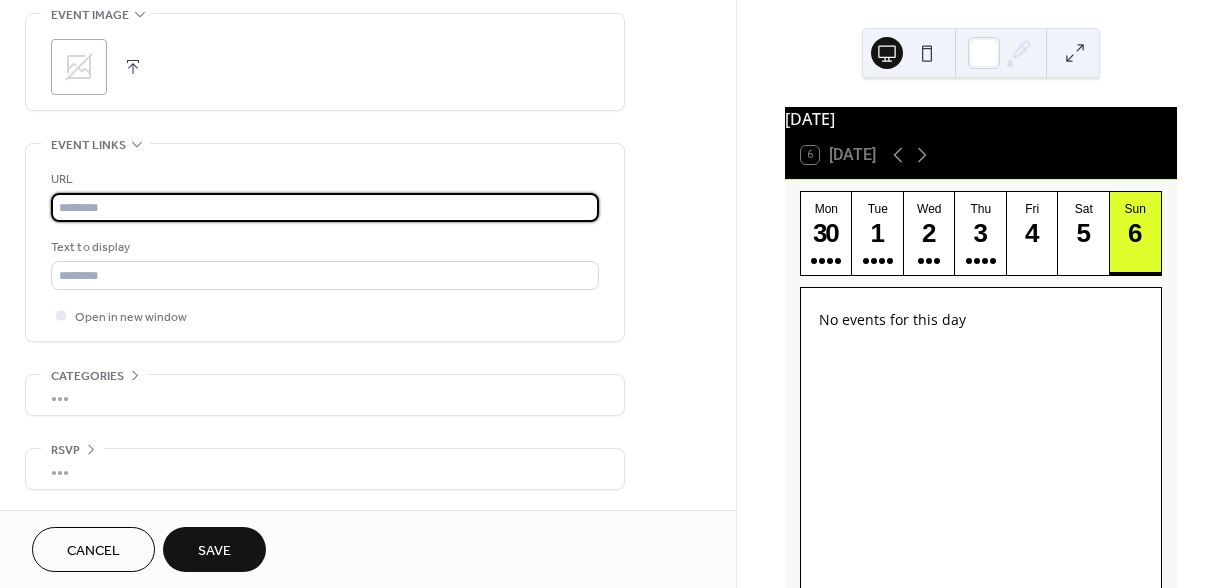 paste on "**********" 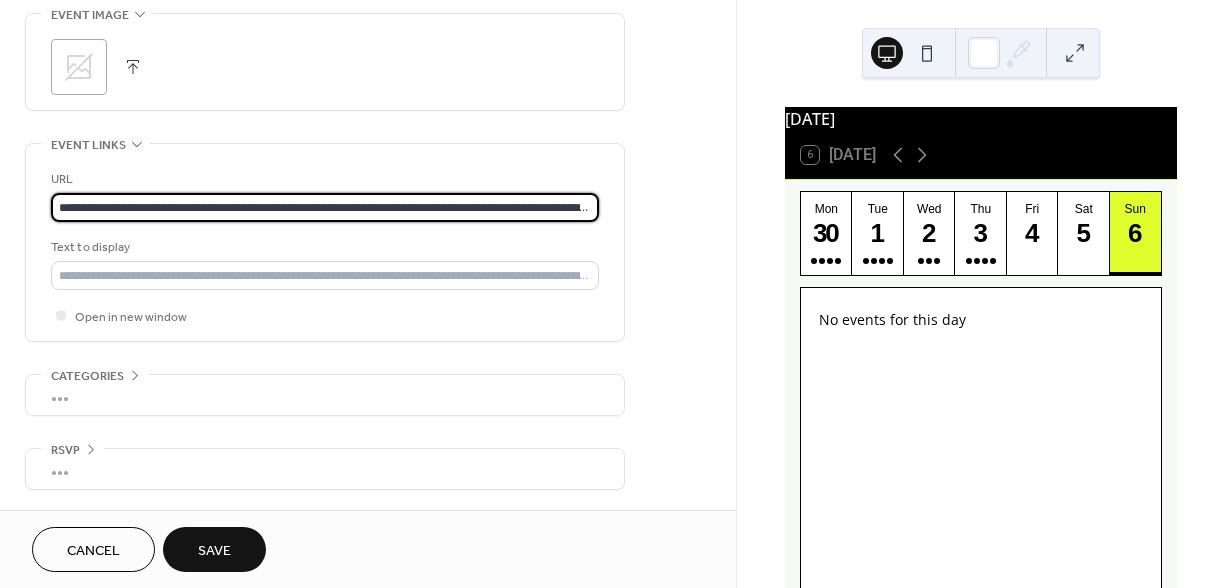 scroll, scrollTop: 0, scrollLeft: 230, axis: horizontal 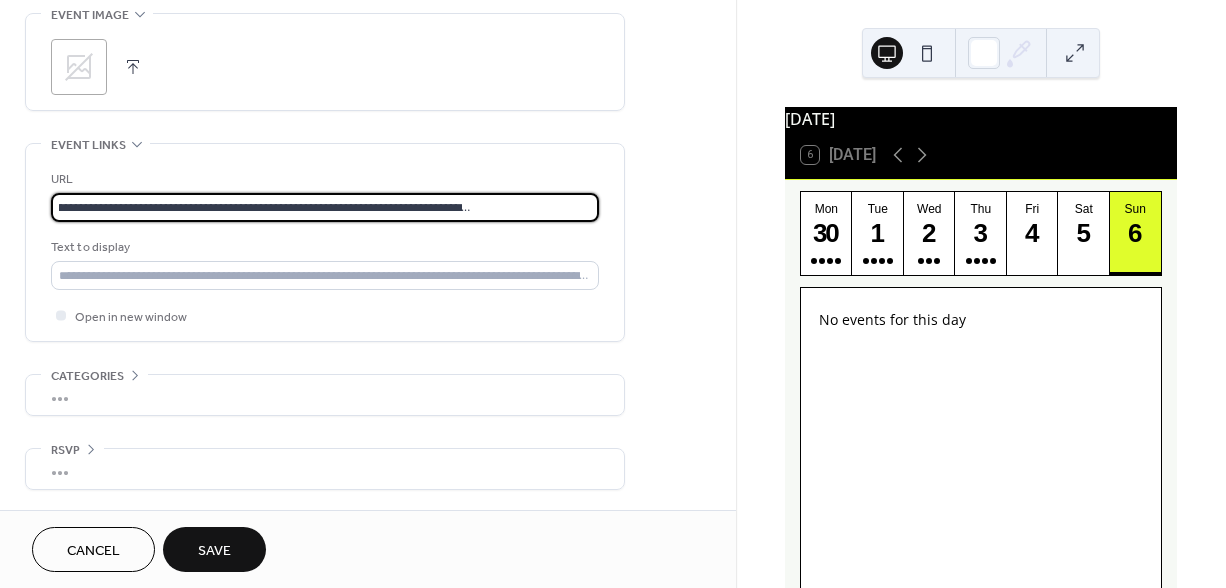 type on "**********" 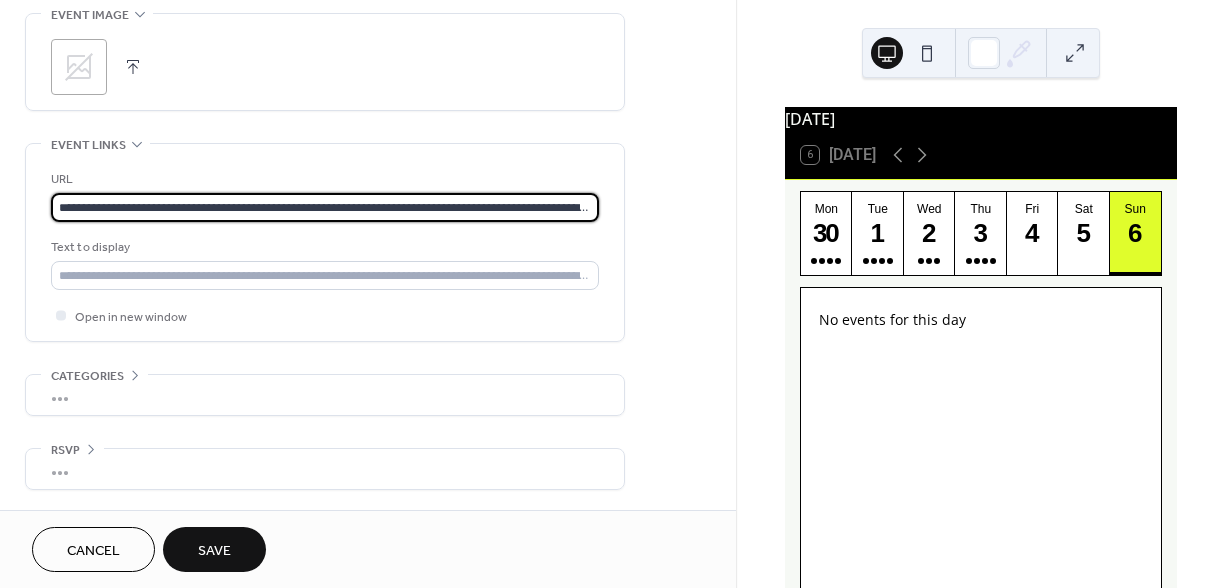 click on "**********" at bounding box center (325, 242) 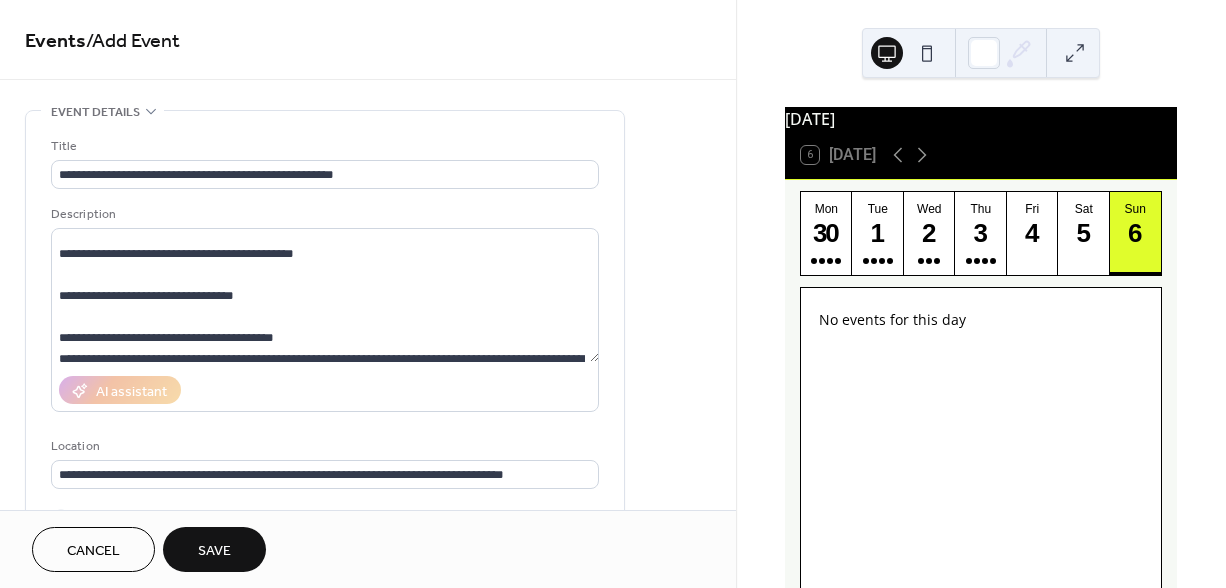 scroll, scrollTop: 1032, scrollLeft: 0, axis: vertical 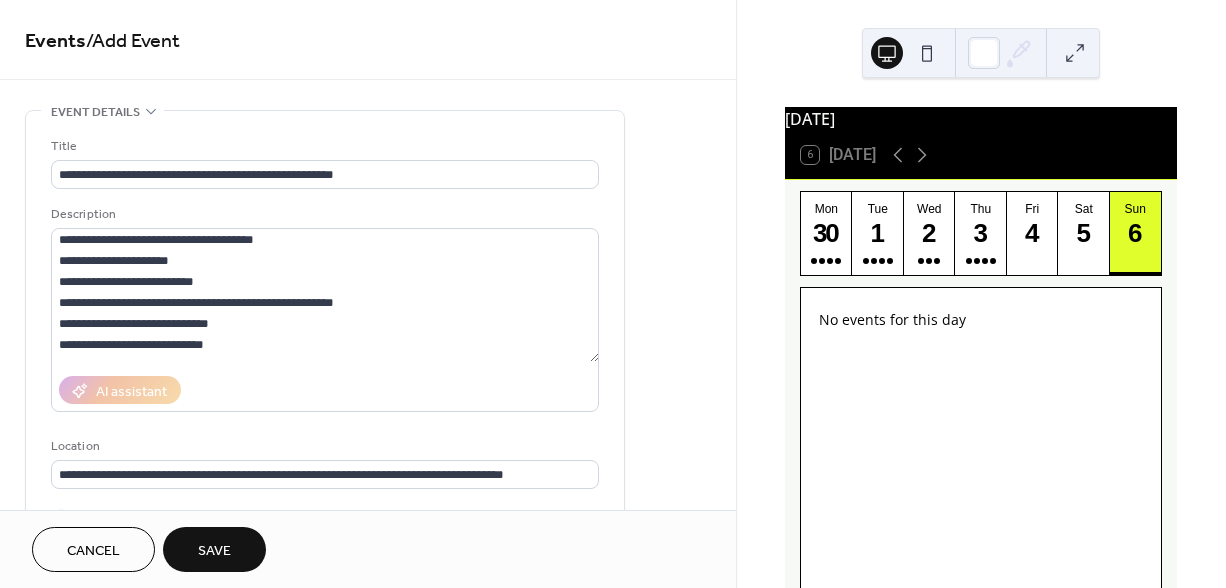 click on "Save" at bounding box center (214, 551) 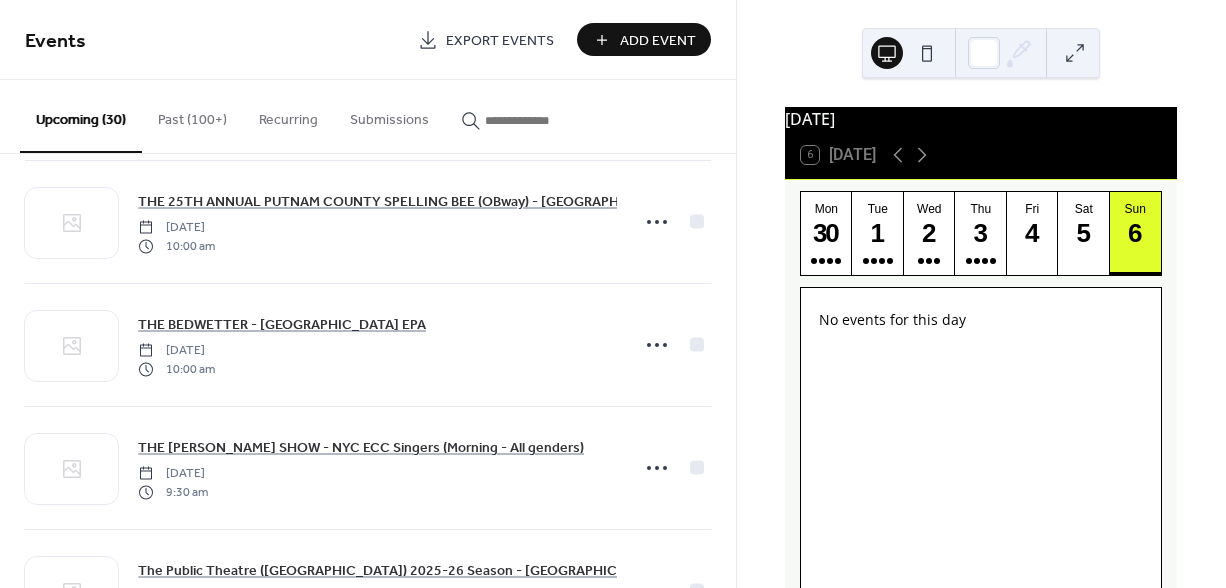scroll, scrollTop: 3060, scrollLeft: 0, axis: vertical 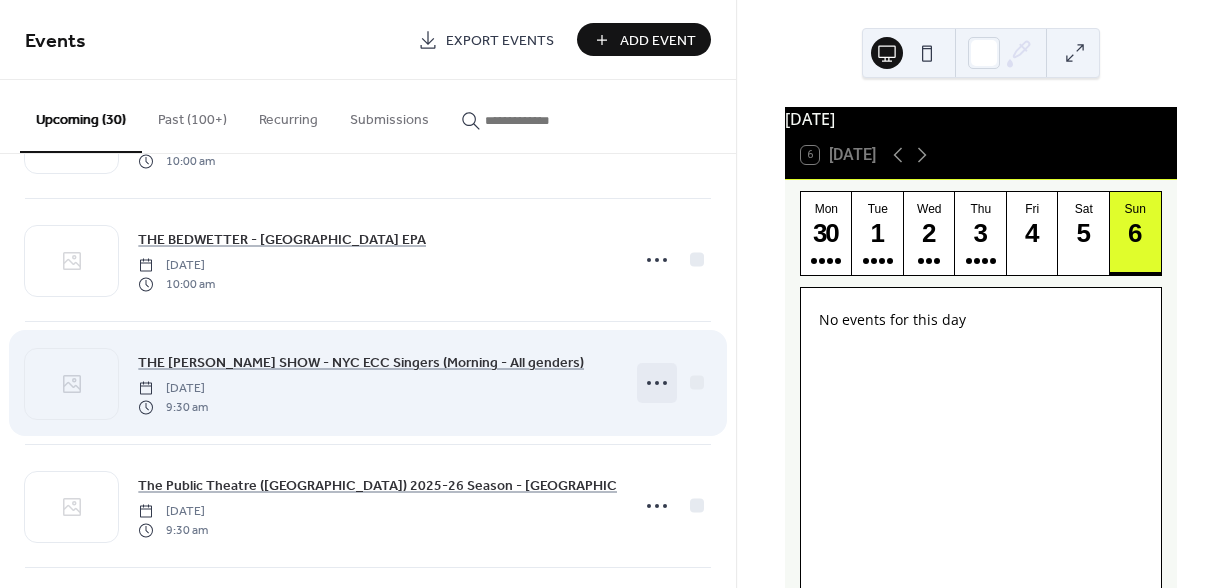 click 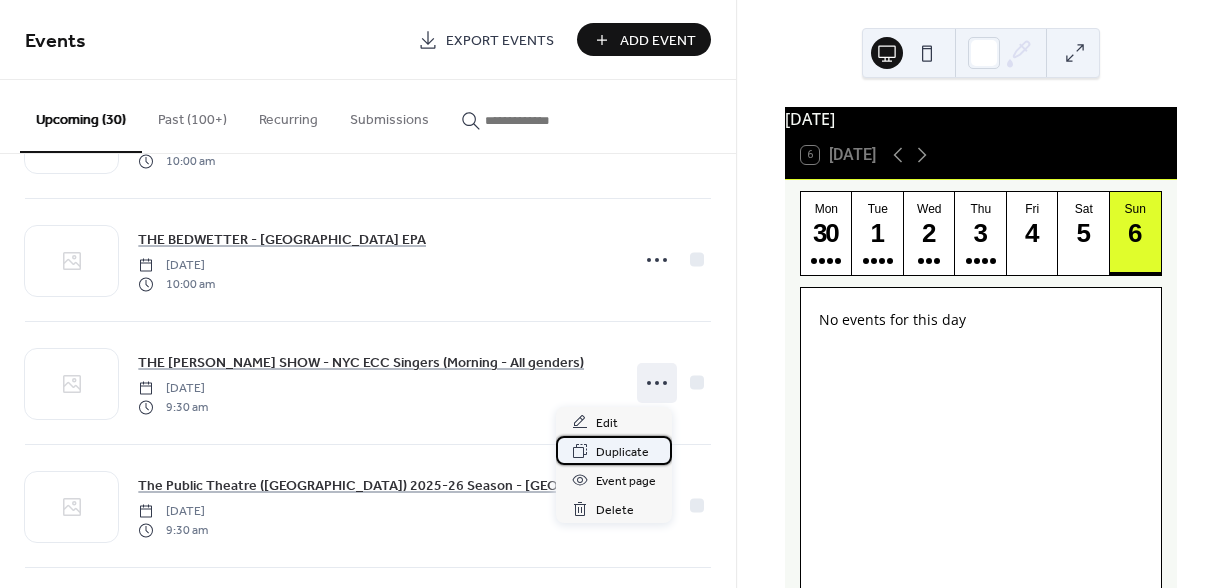 click on "Duplicate" at bounding box center [622, 452] 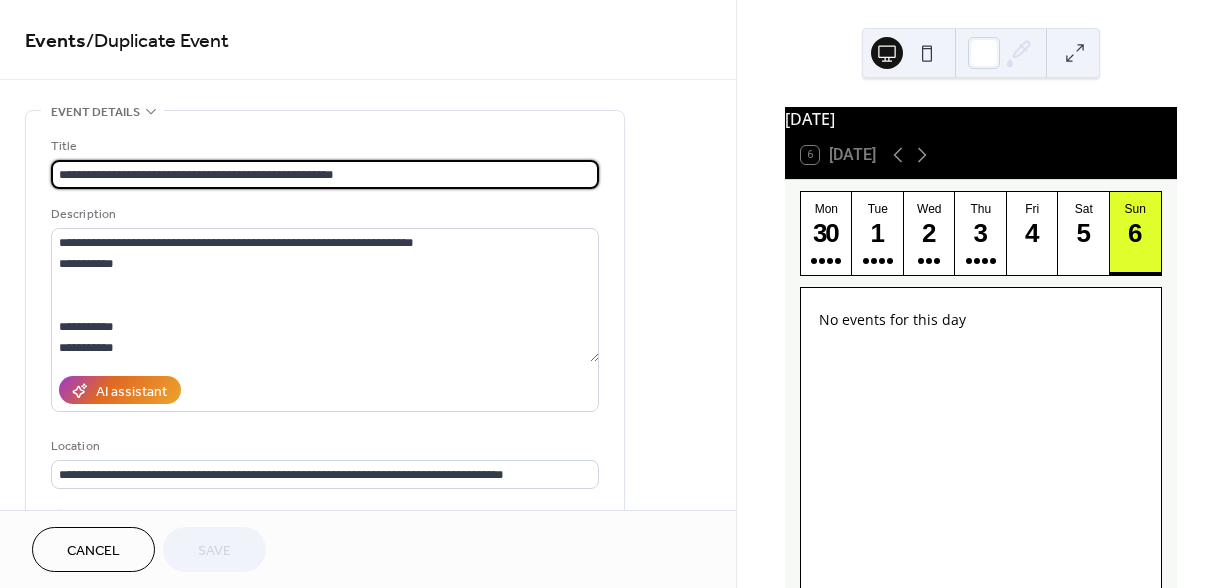 click on "**********" at bounding box center (325, 174) 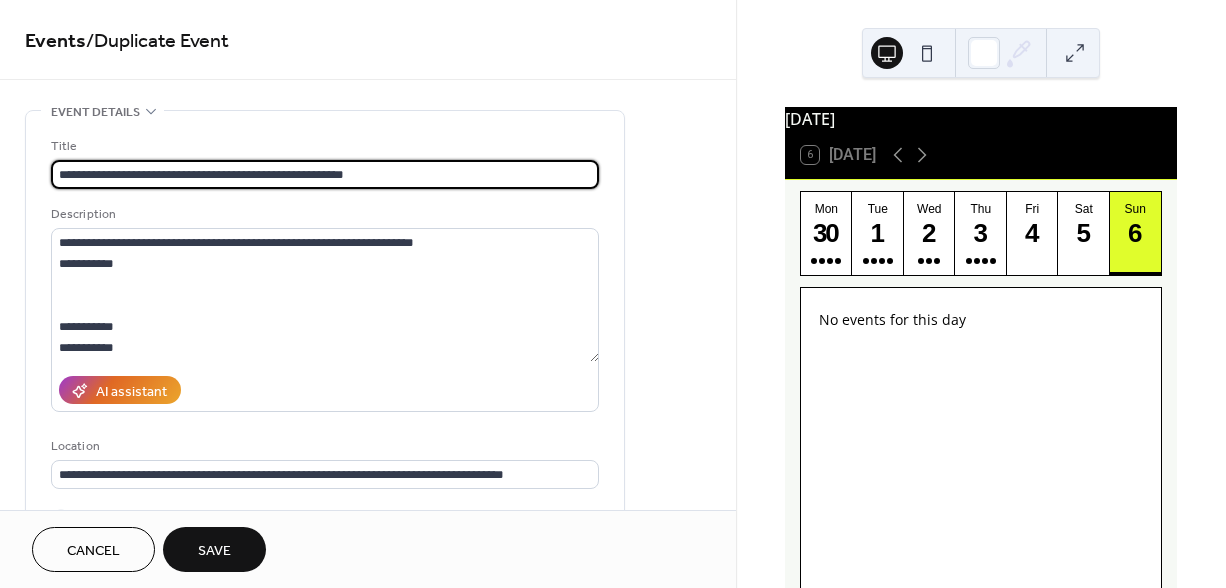 type on "**********" 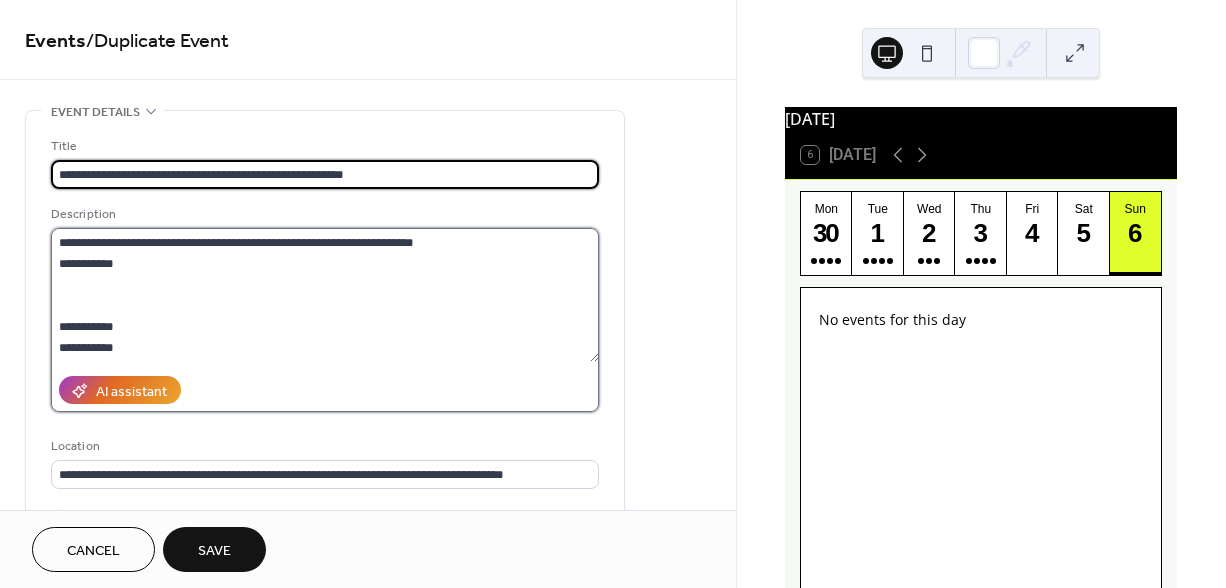 click at bounding box center (325, 295) 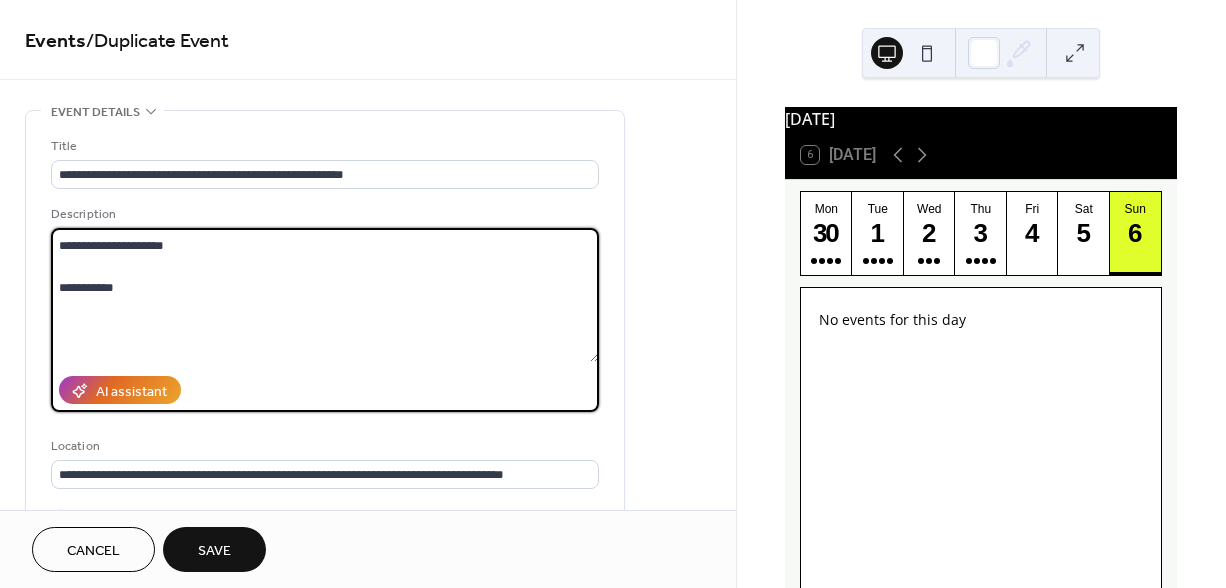 scroll, scrollTop: 379, scrollLeft: 0, axis: vertical 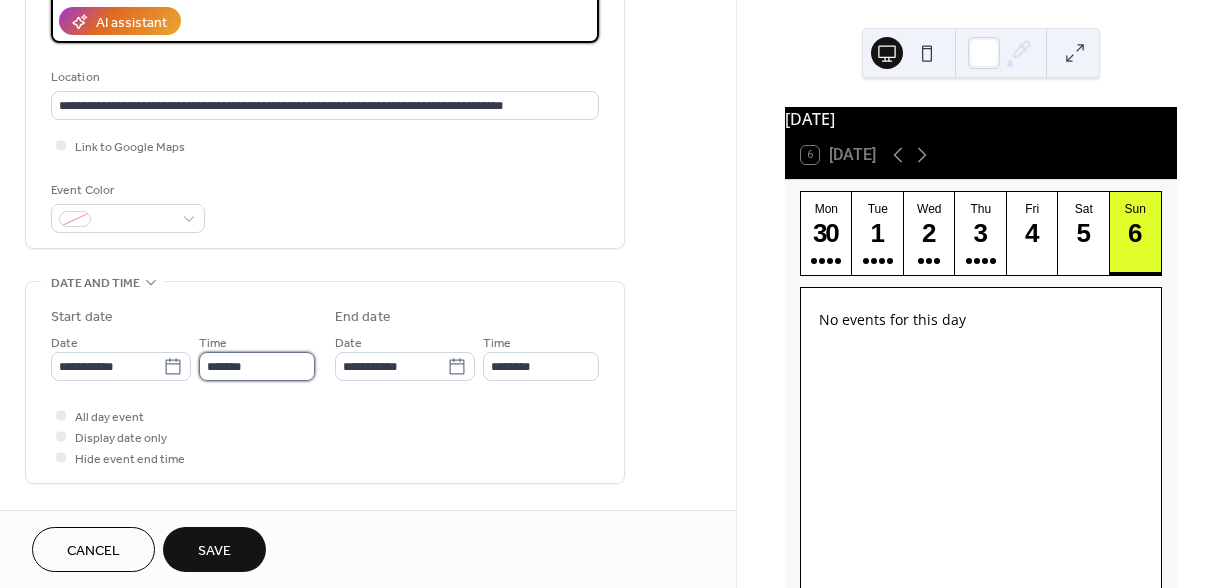 click on "*******" at bounding box center (257, 366) 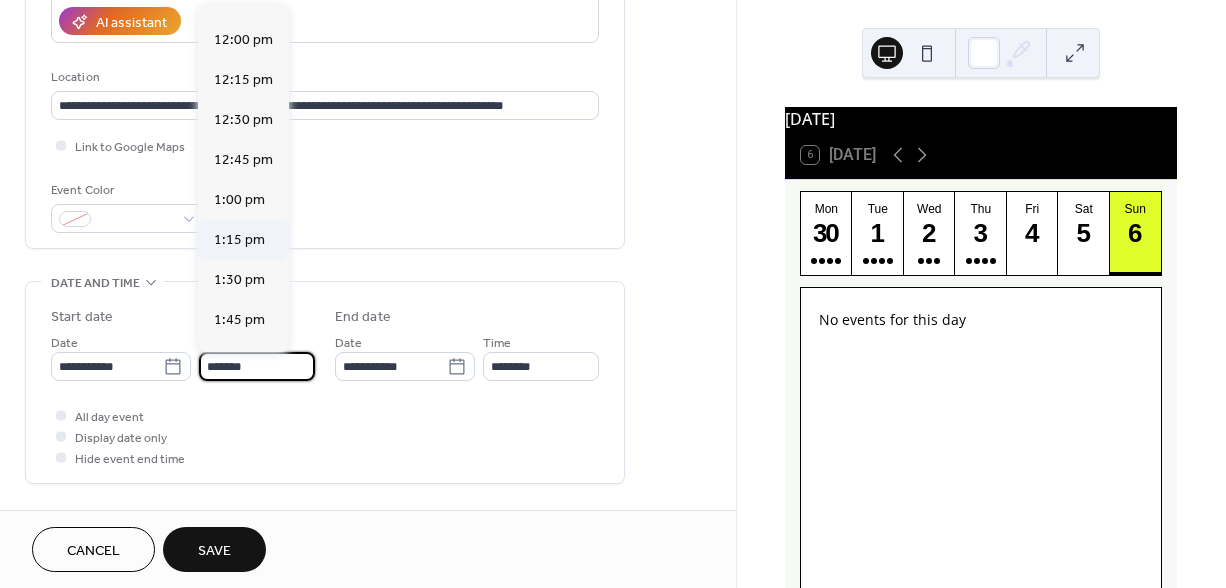scroll, scrollTop: 2097, scrollLeft: 0, axis: vertical 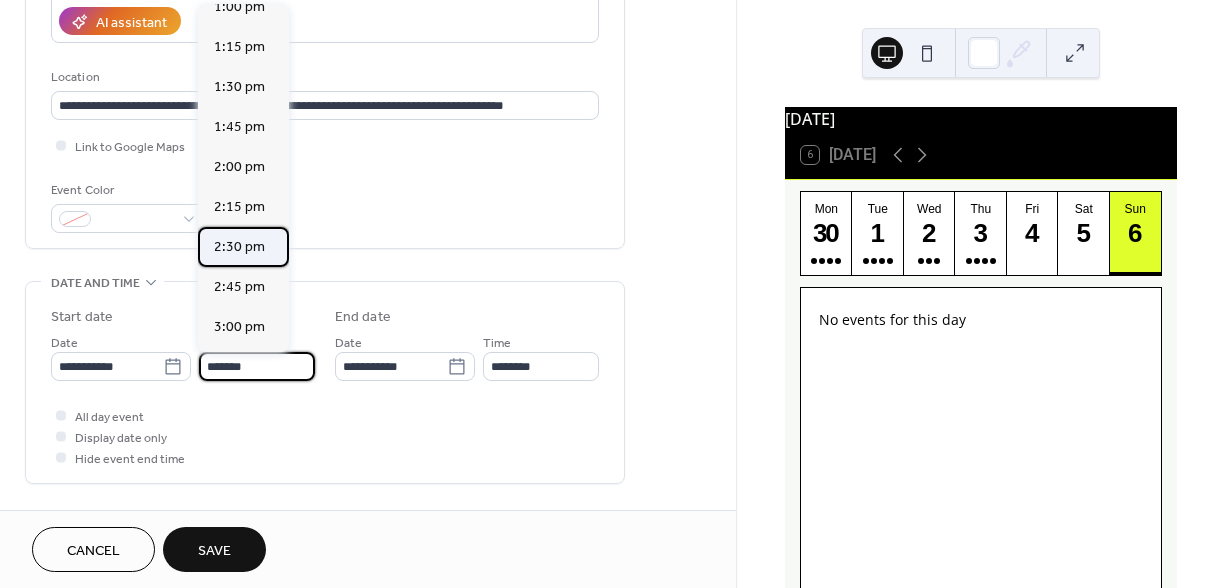 click on "2:30 pm" at bounding box center (239, 247) 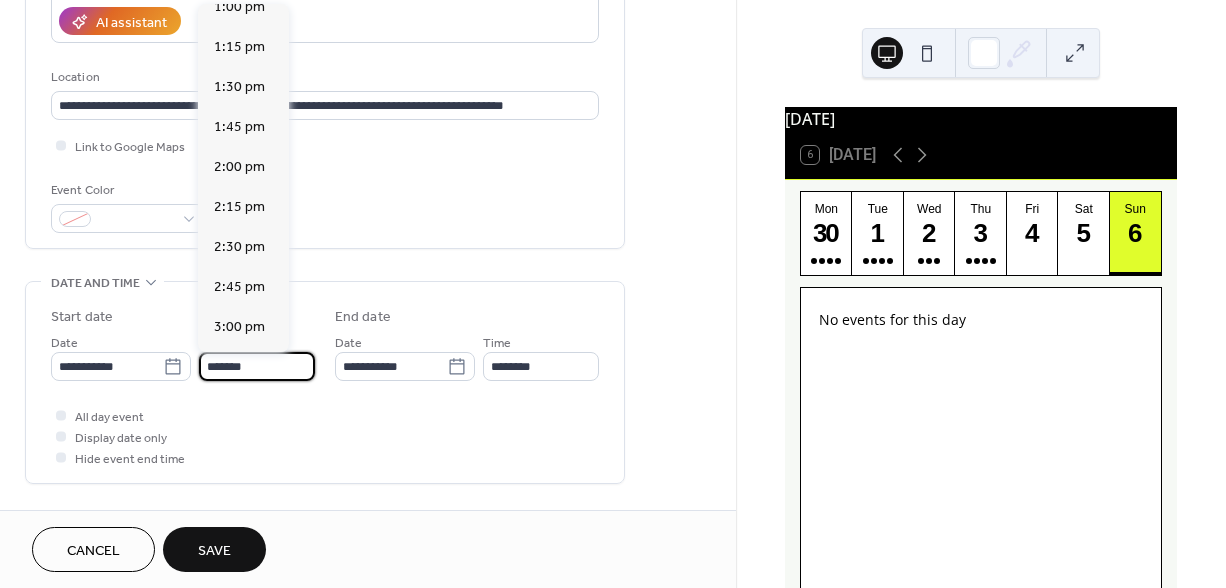 type on "*******" 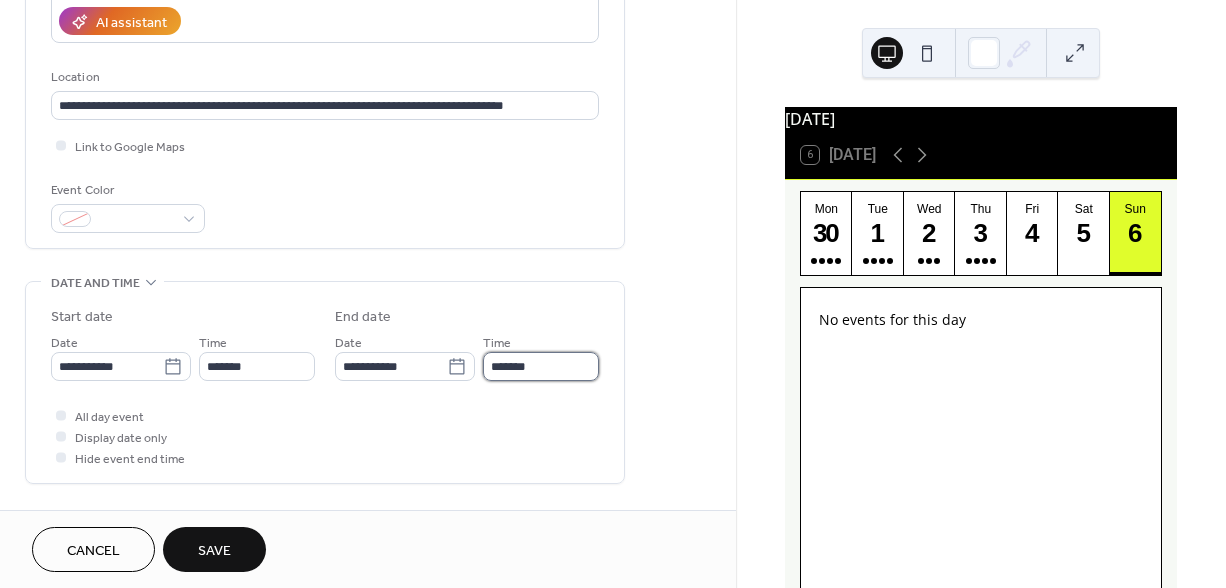 click on "*******" at bounding box center (541, 366) 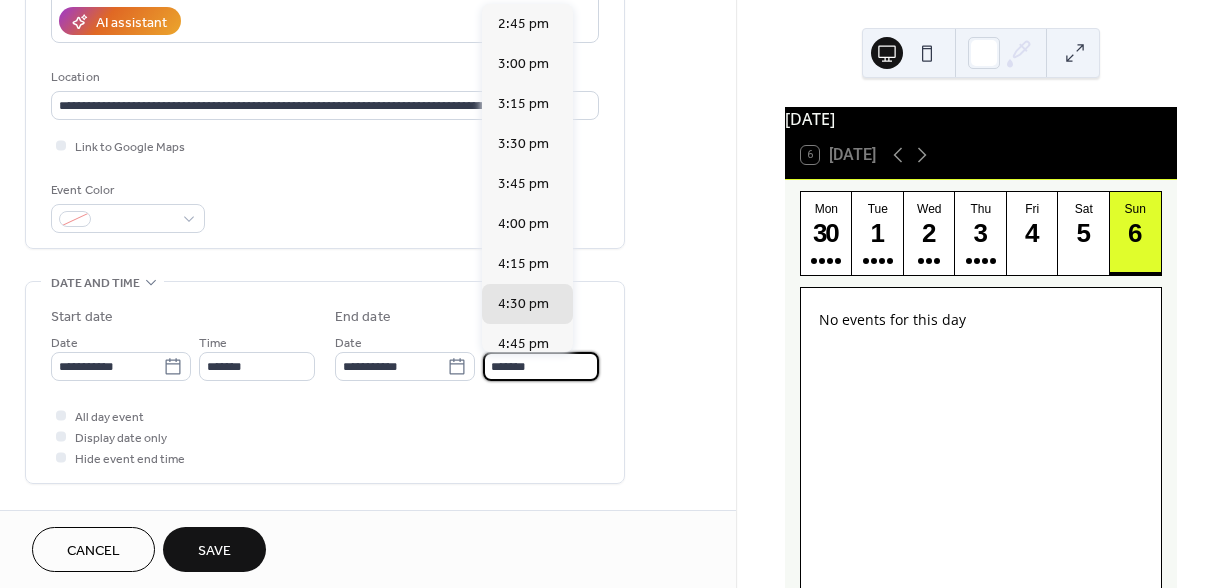 click on "All day event Display date only Hide event end time" at bounding box center [325, 436] 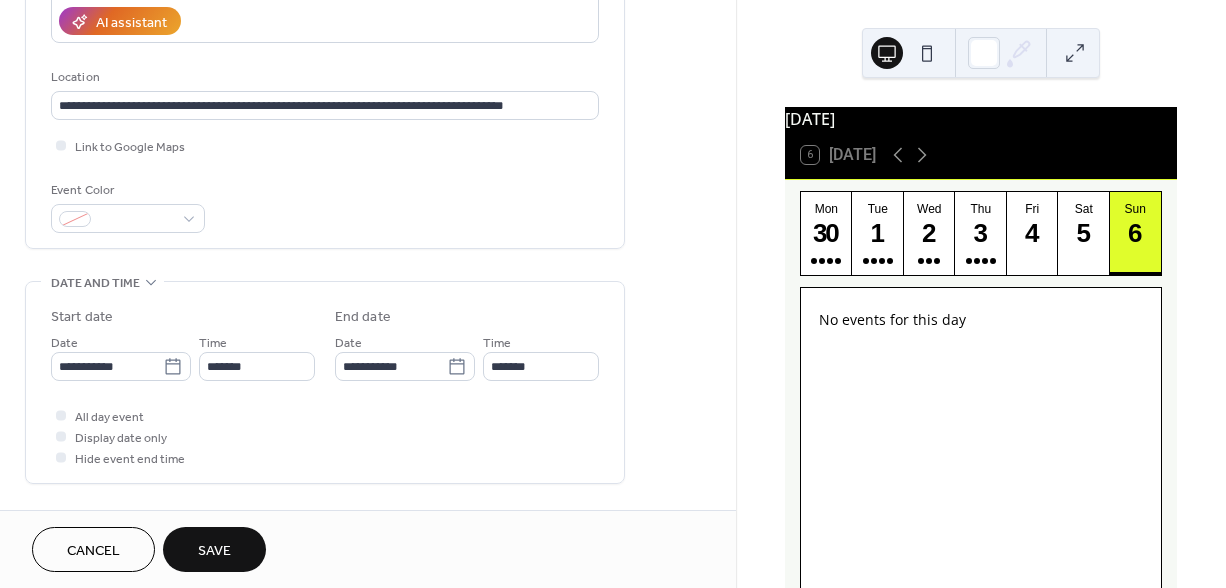 click on "Save" at bounding box center [214, 549] 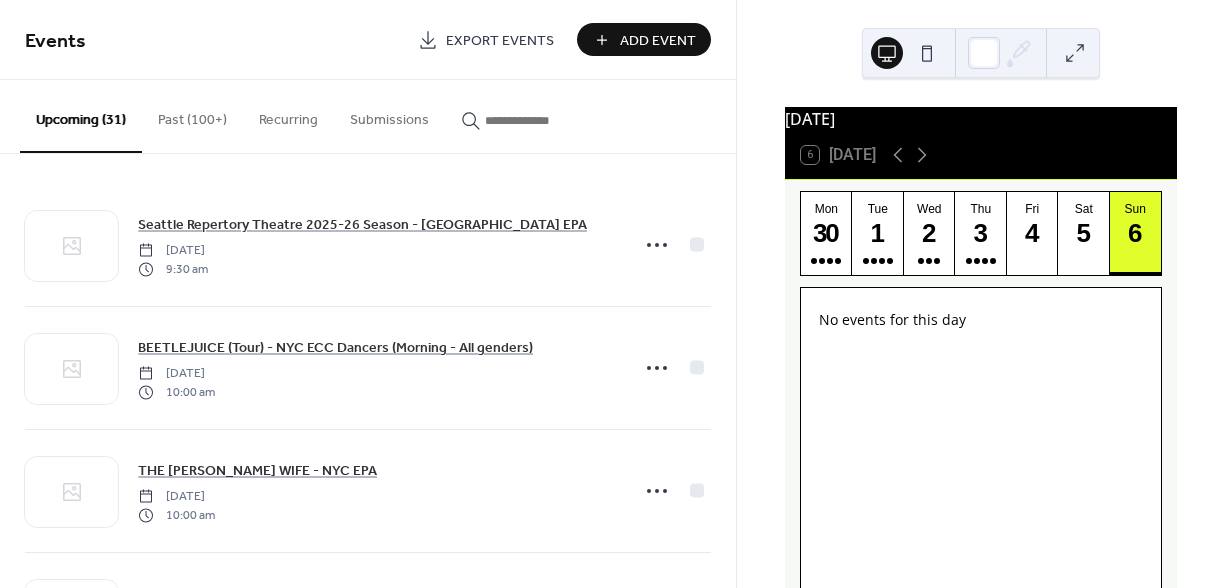 click on "Add Event" at bounding box center [658, 41] 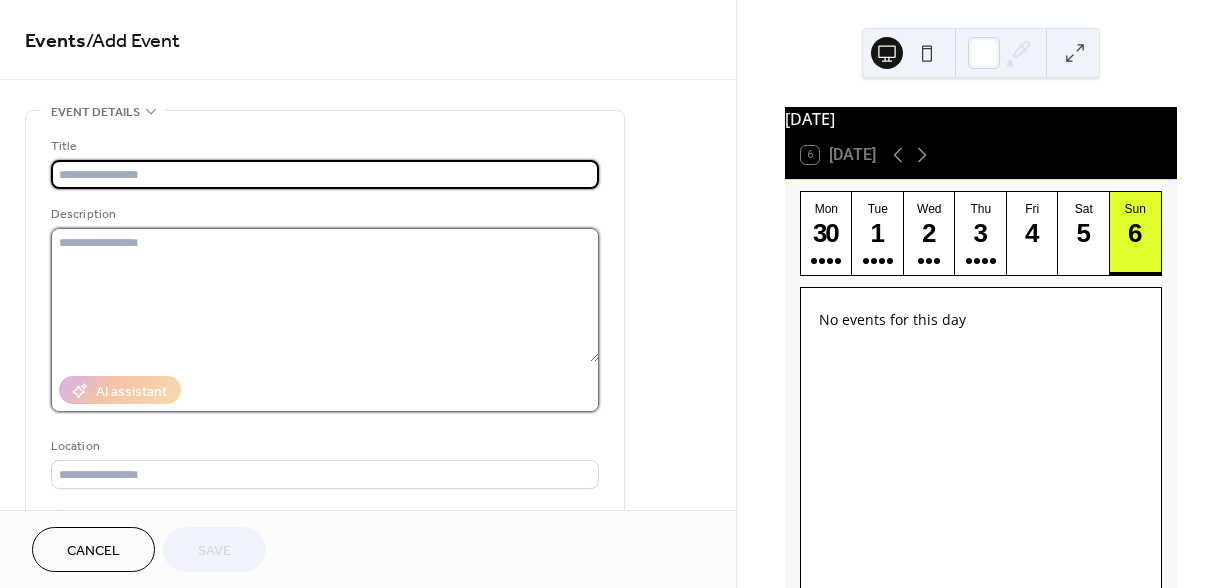 click at bounding box center (325, 295) 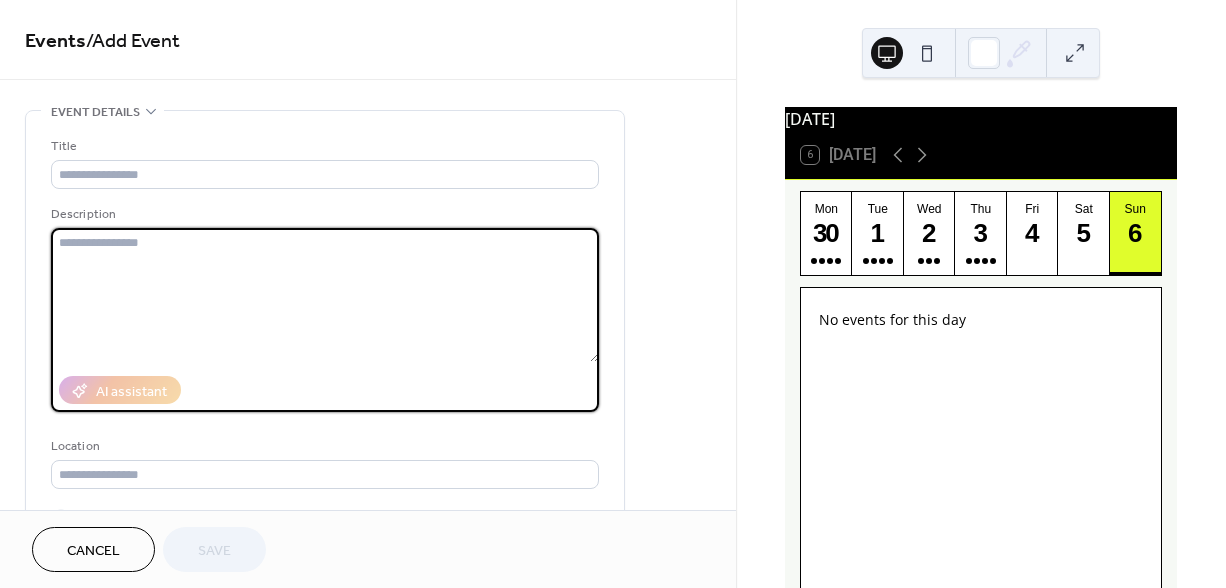 paste on "**********" 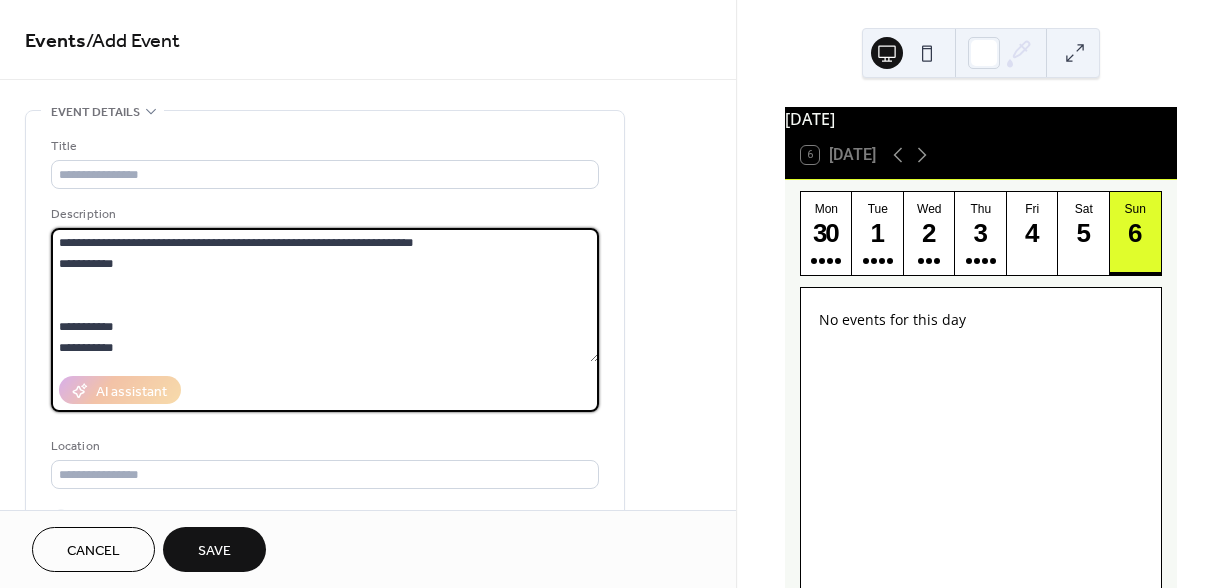 scroll, scrollTop: 1677, scrollLeft: 0, axis: vertical 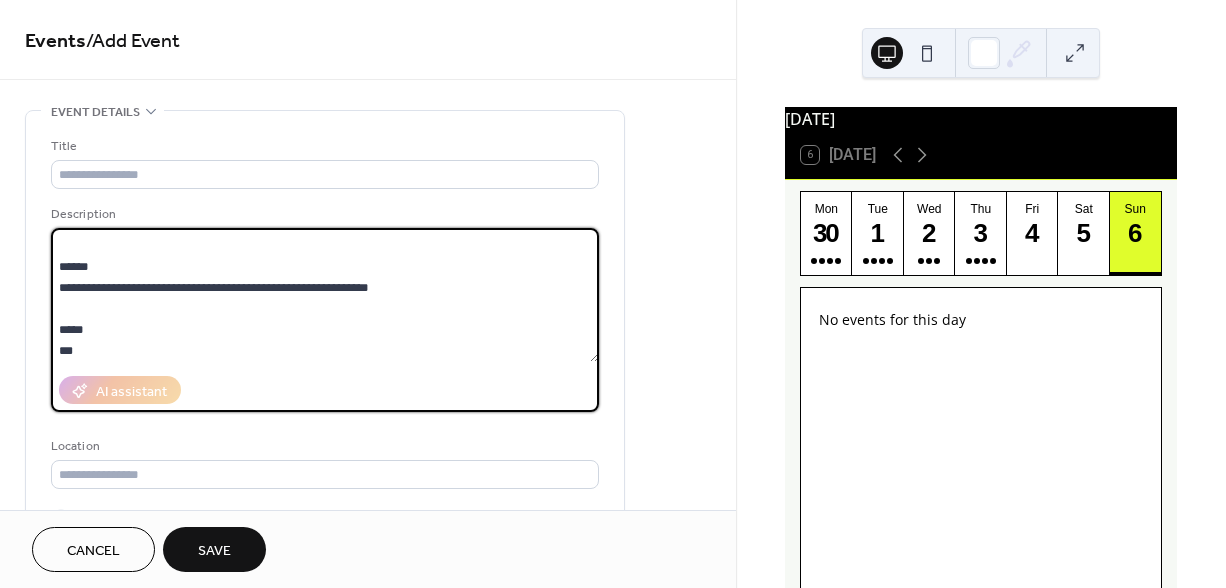 type on "**********" 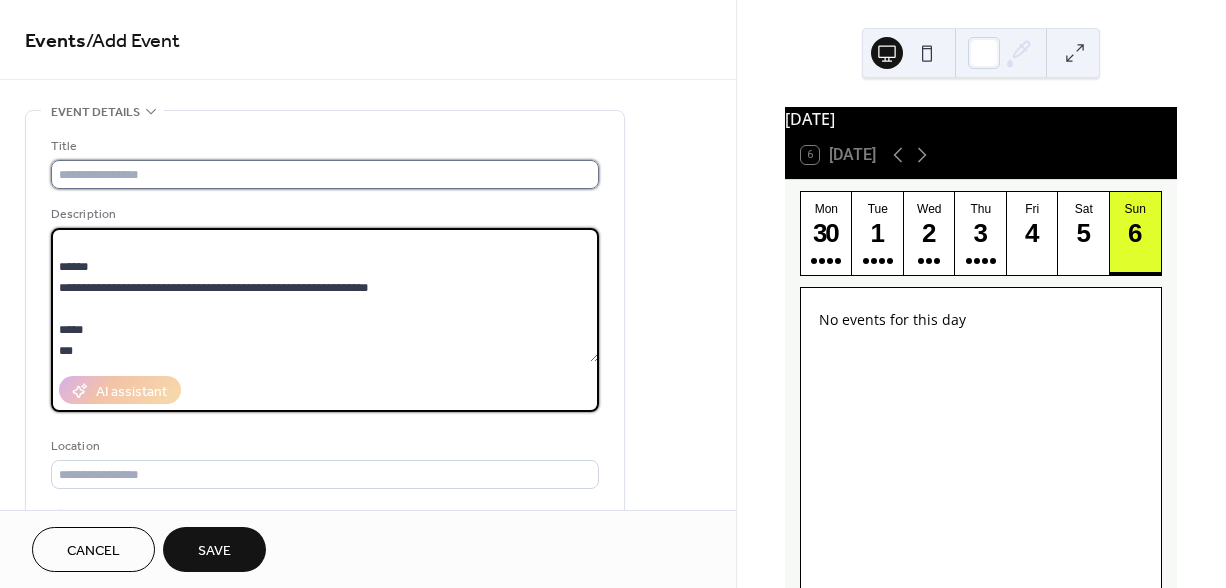 click at bounding box center [325, 174] 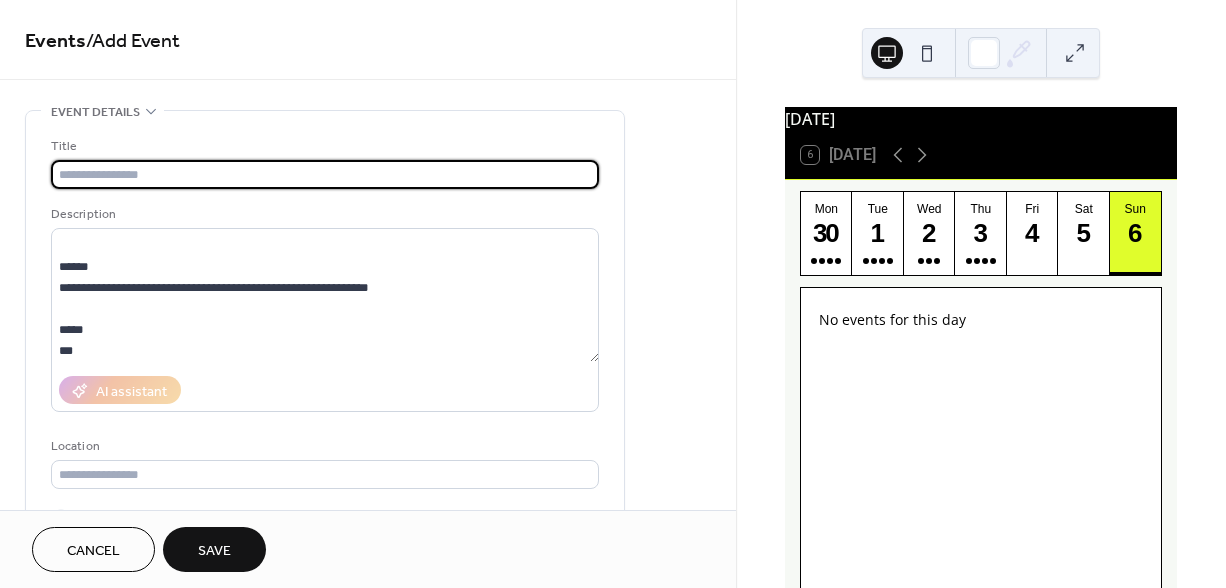 paste on "**********" 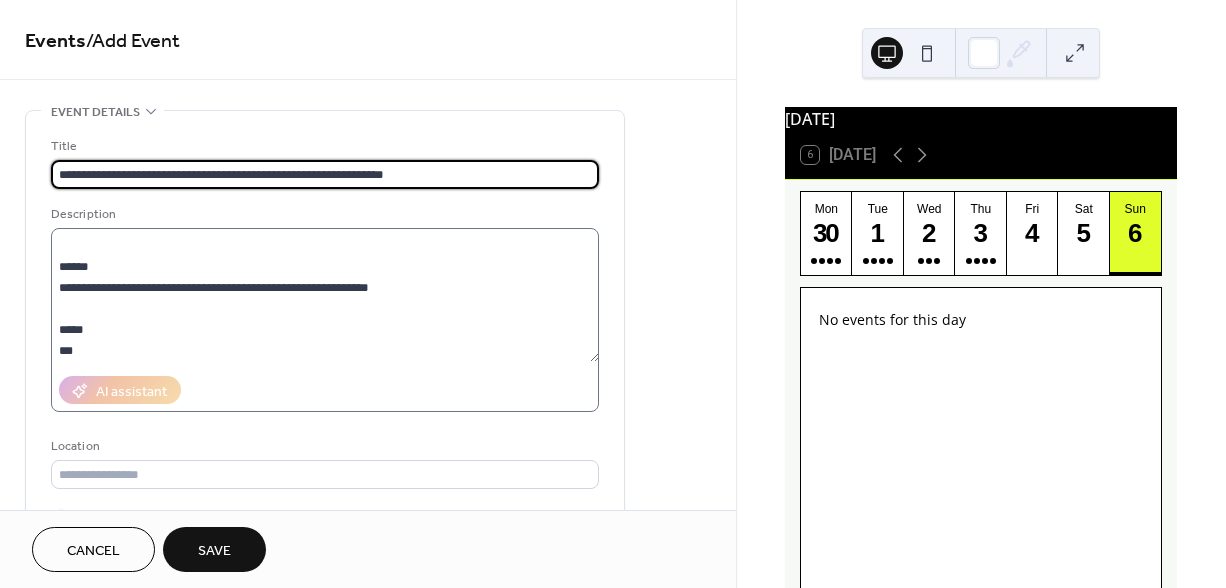 type on "**********" 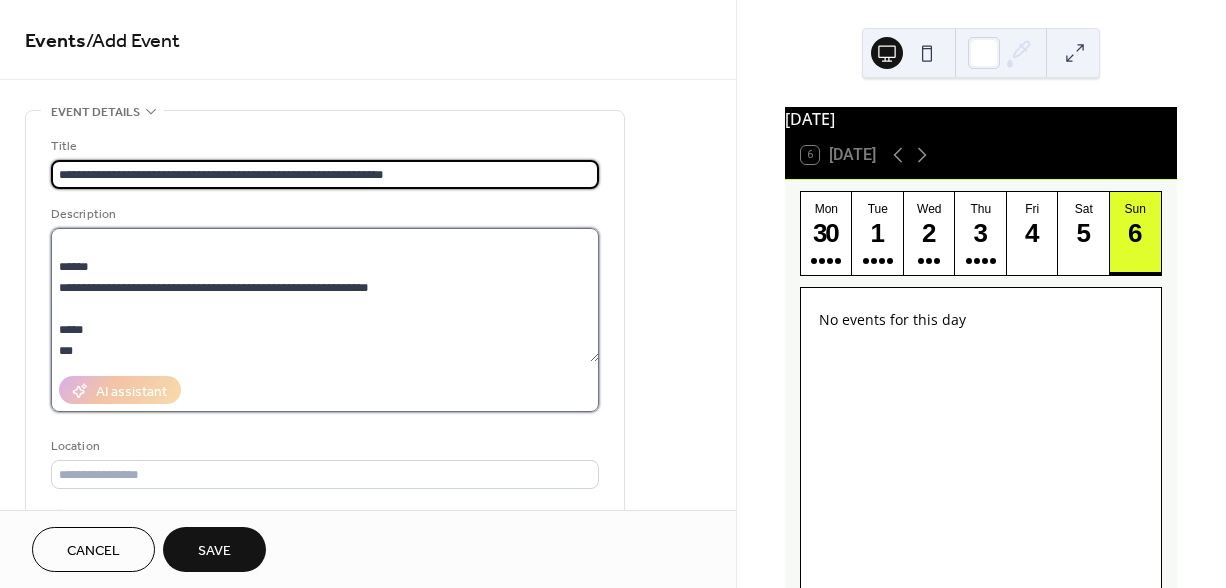 click at bounding box center (325, 295) 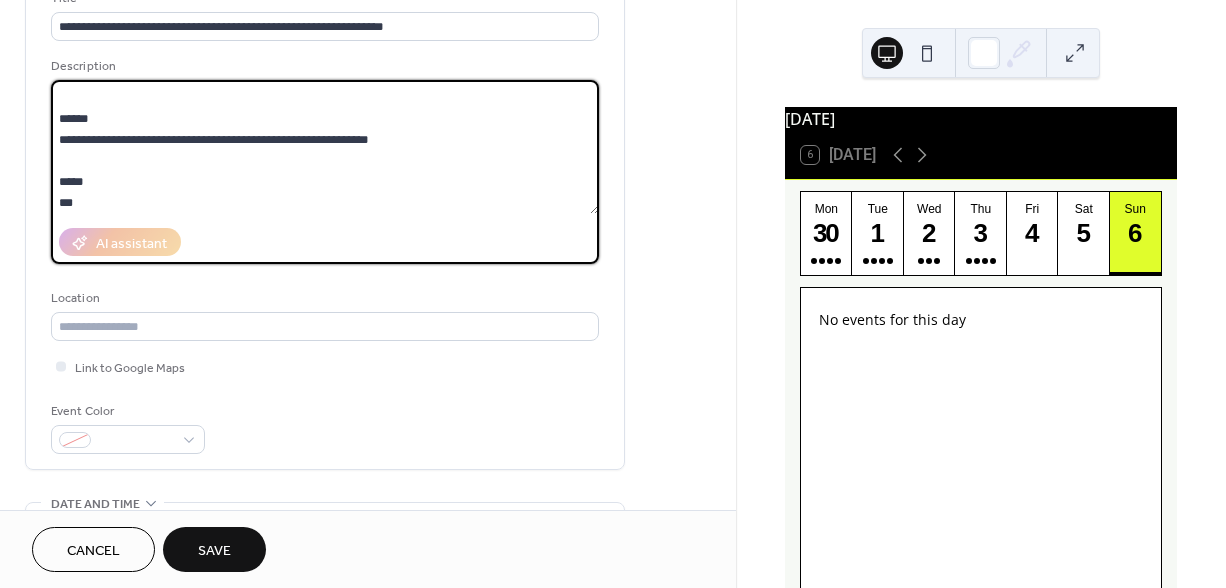 scroll, scrollTop: 172, scrollLeft: 0, axis: vertical 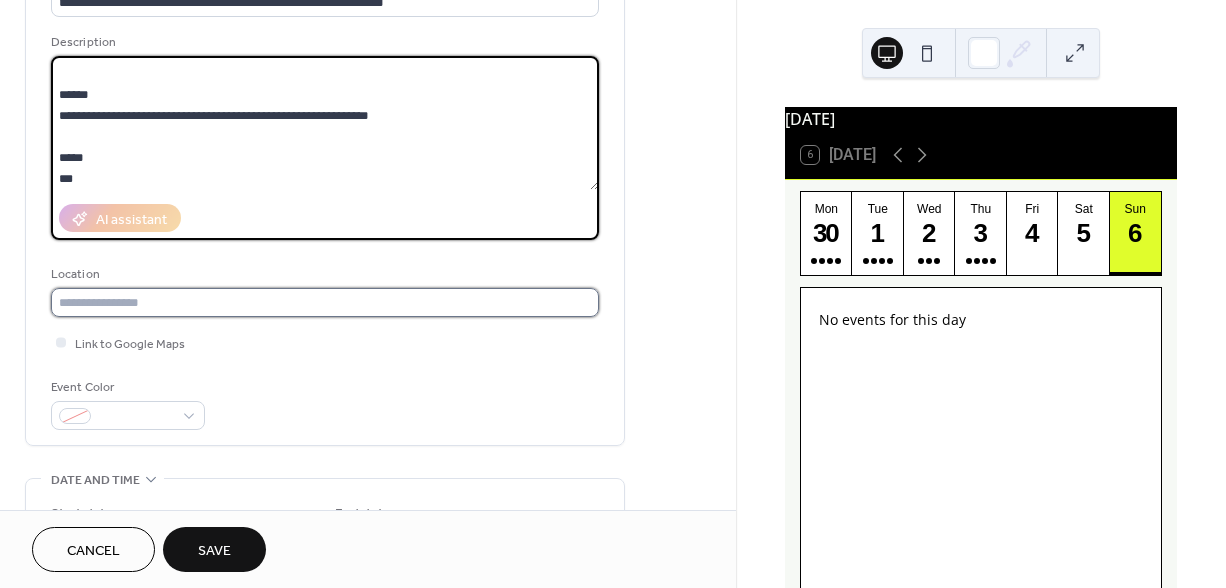 click at bounding box center [325, 302] 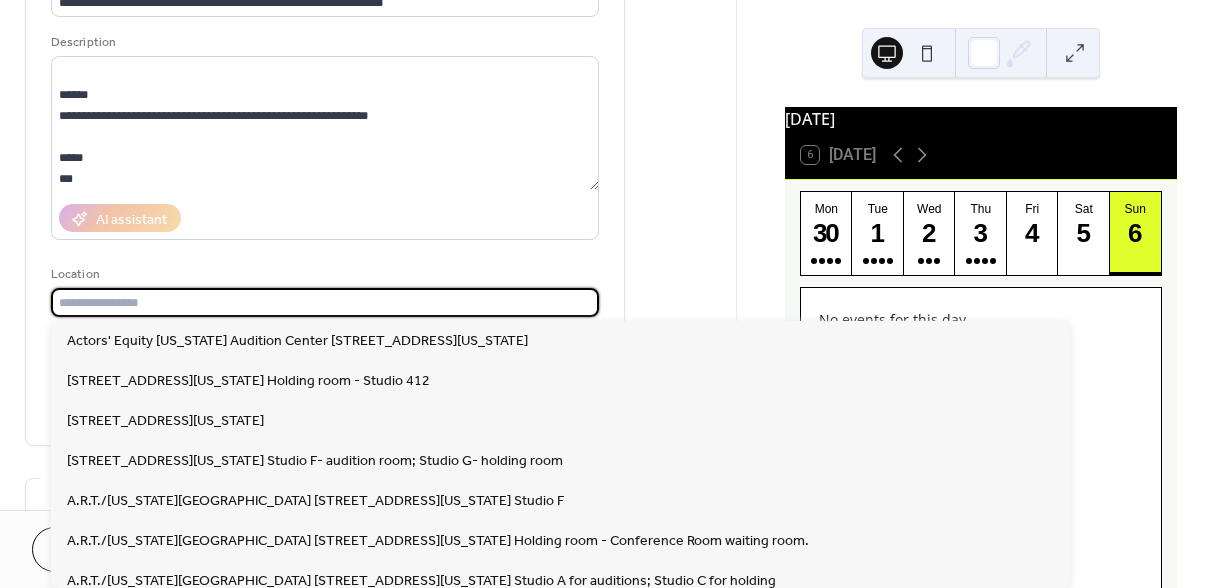 paste on "**********" 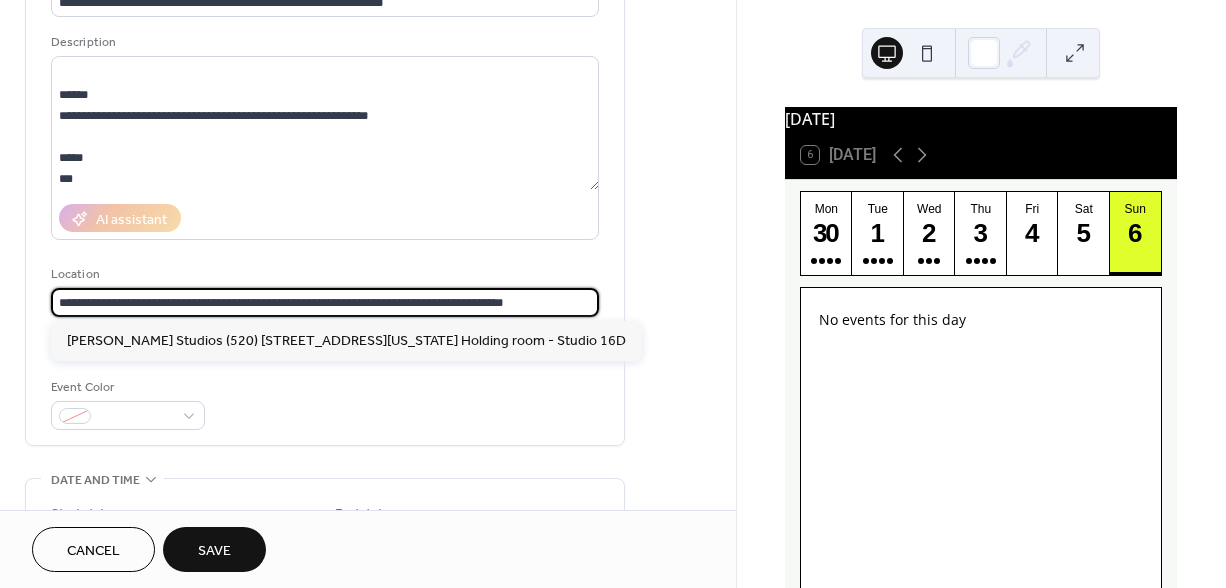 type on "**********" 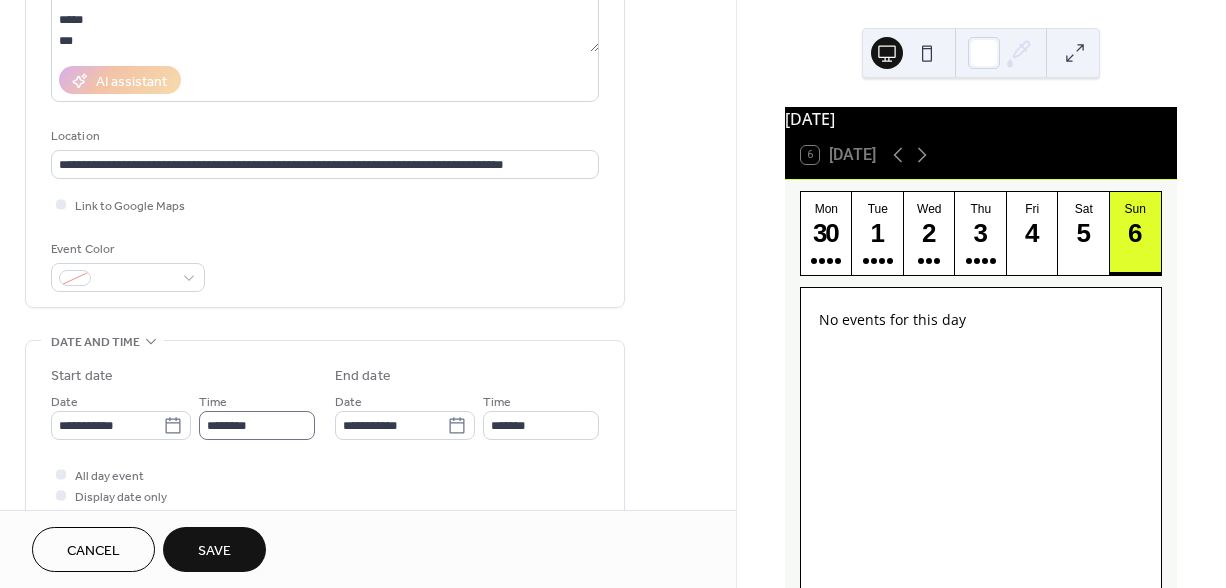 scroll, scrollTop: 377, scrollLeft: 0, axis: vertical 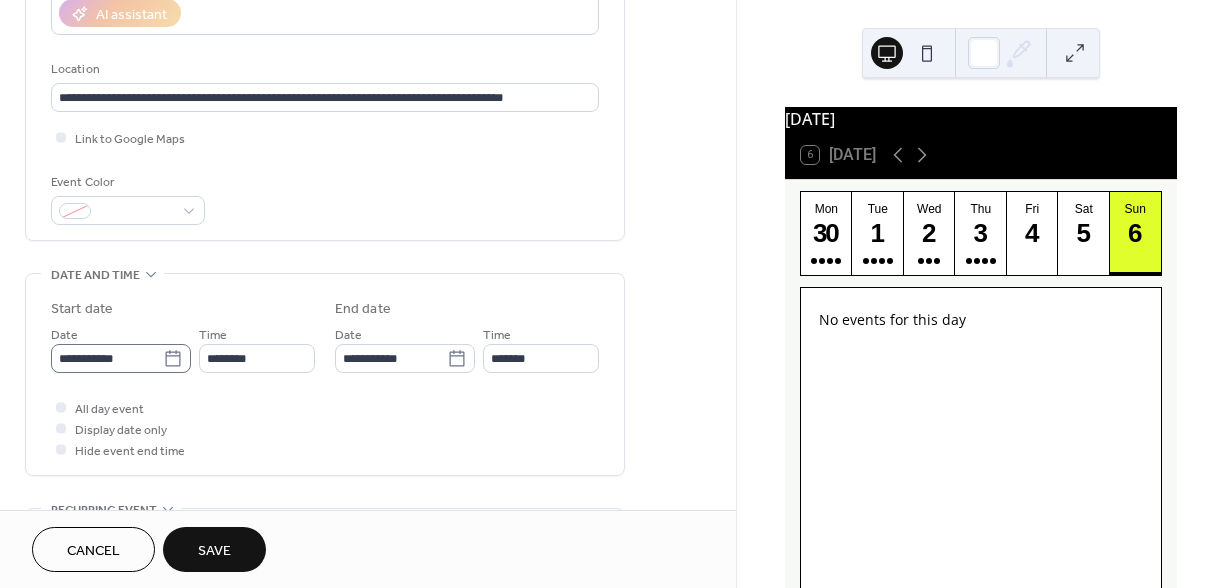 click 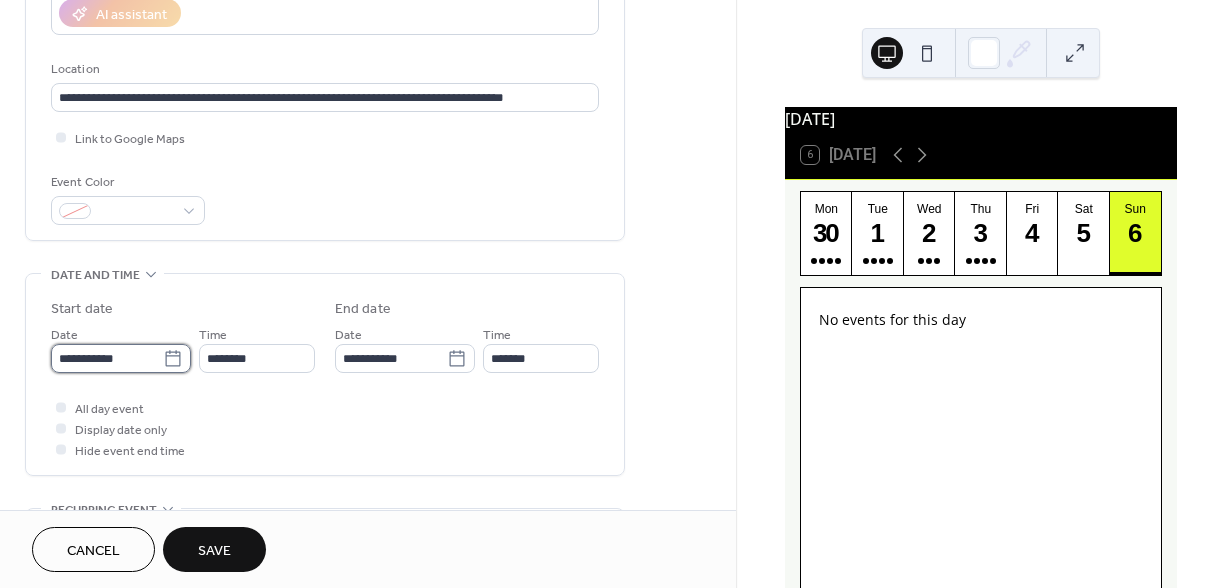 click on "**********" at bounding box center (107, 358) 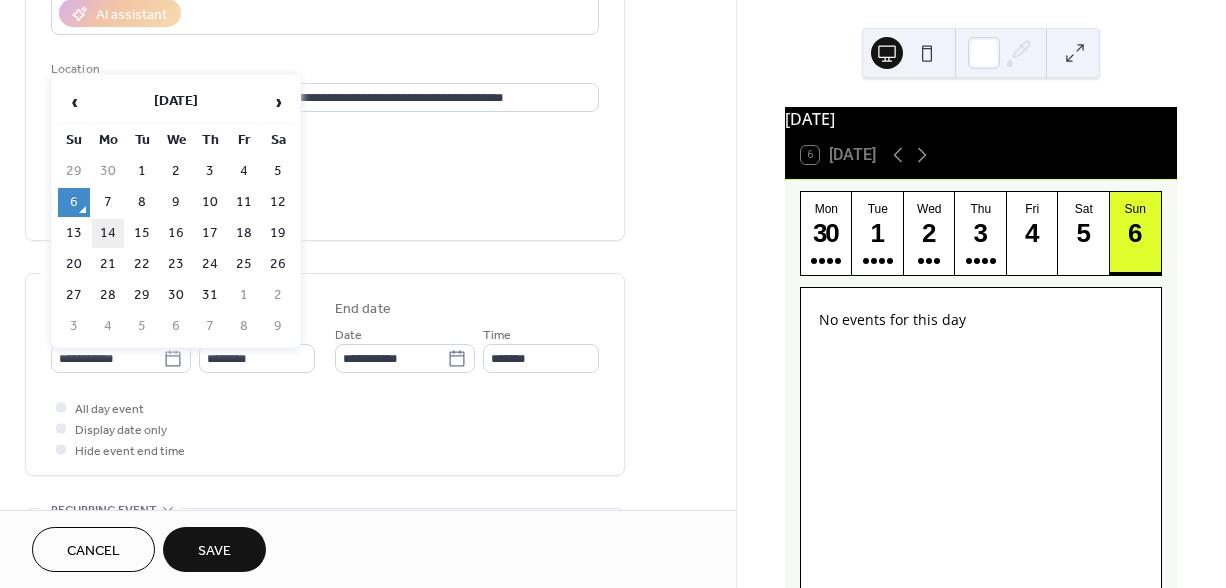 click on "14" at bounding box center [108, 233] 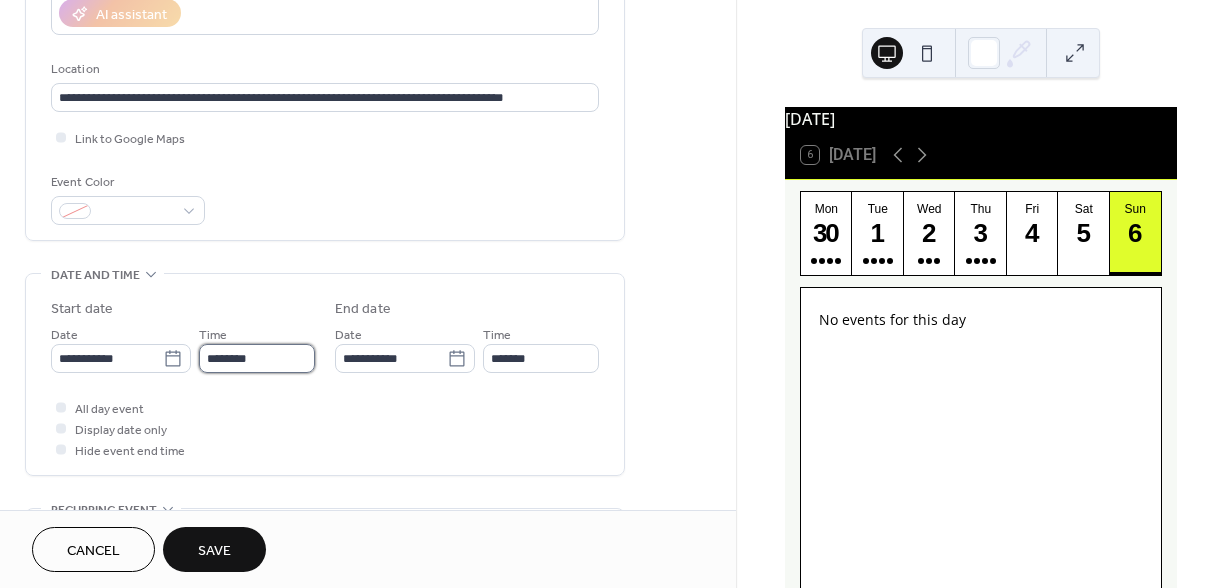 click on "********" at bounding box center (257, 358) 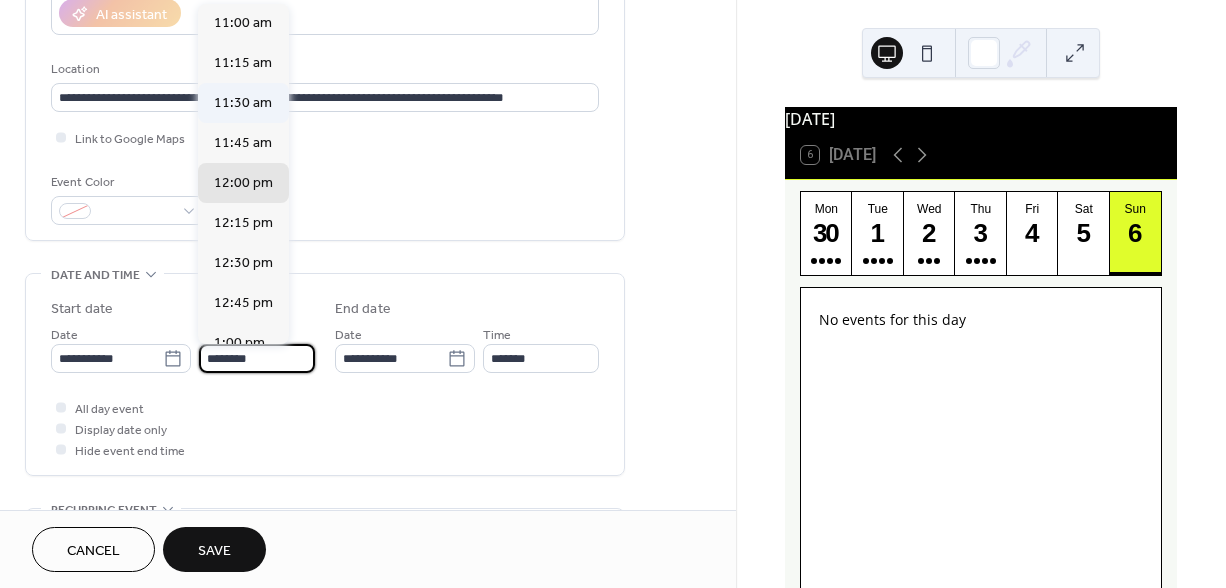 scroll, scrollTop: 1737, scrollLeft: 0, axis: vertical 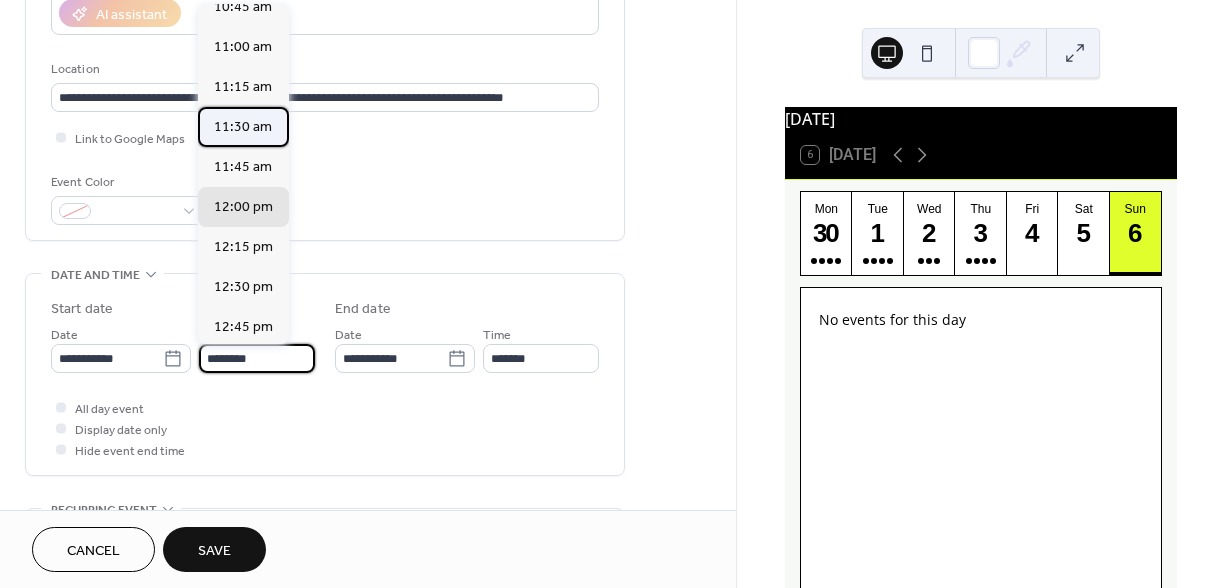 click on "11:30 am" at bounding box center [243, 127] 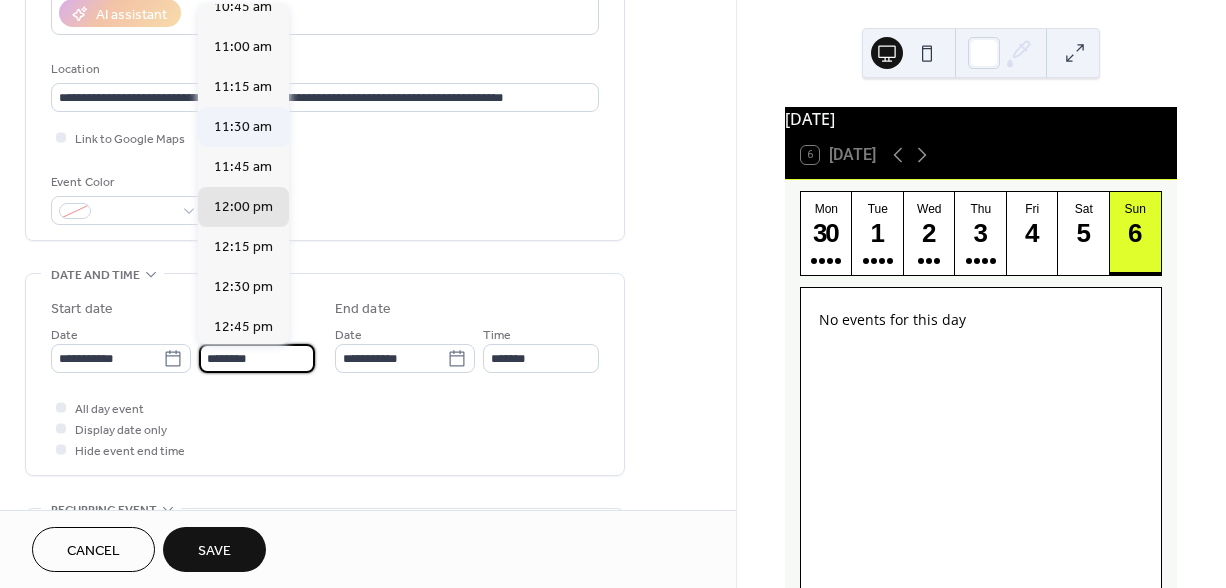 type on "********" 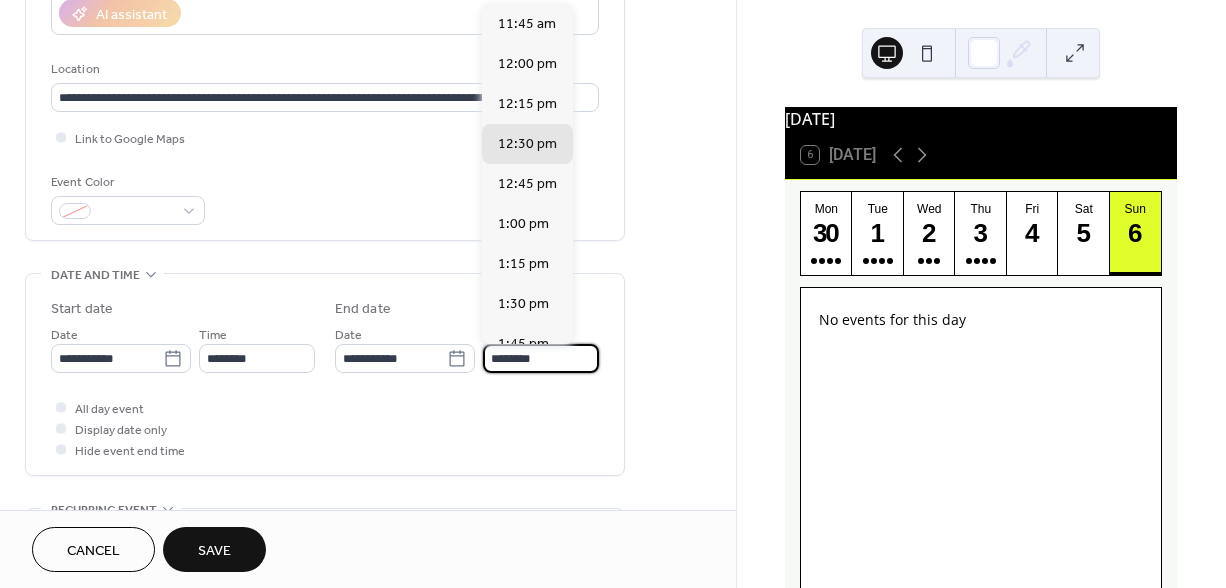 click on "********" at bounding box center (541, 358) 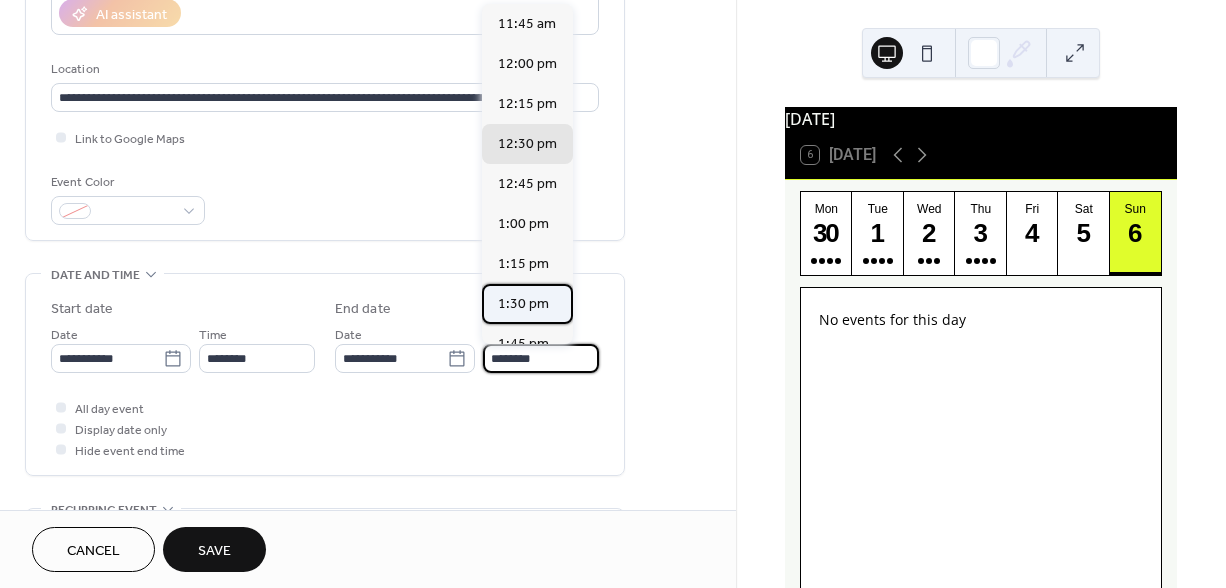 click on "1:30 pm" at bounding box center (523, 304) 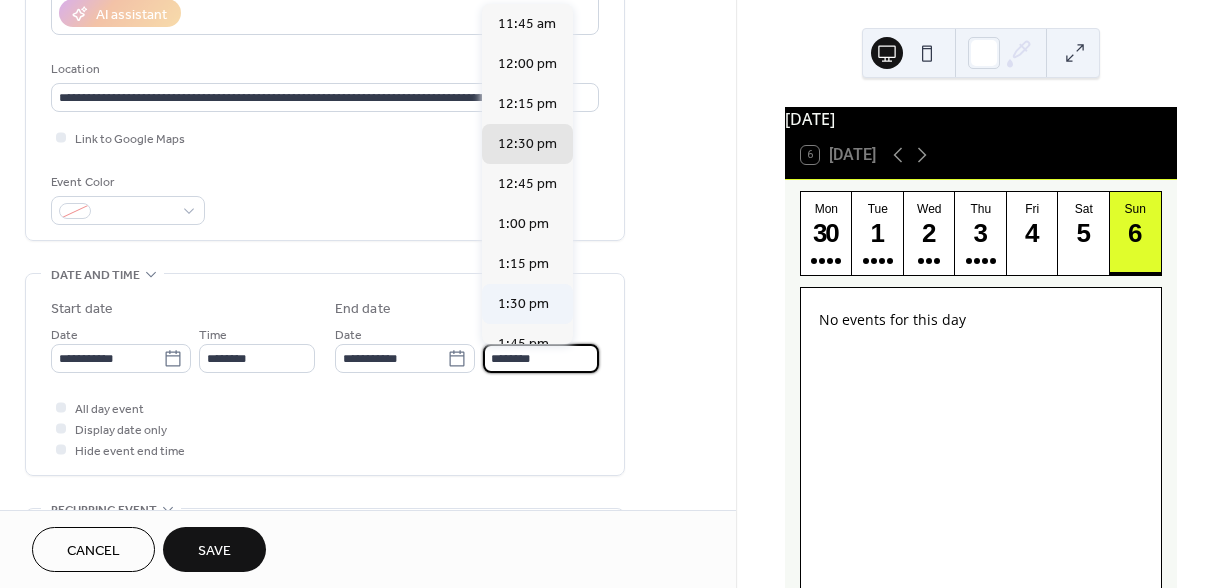 type on "*******" 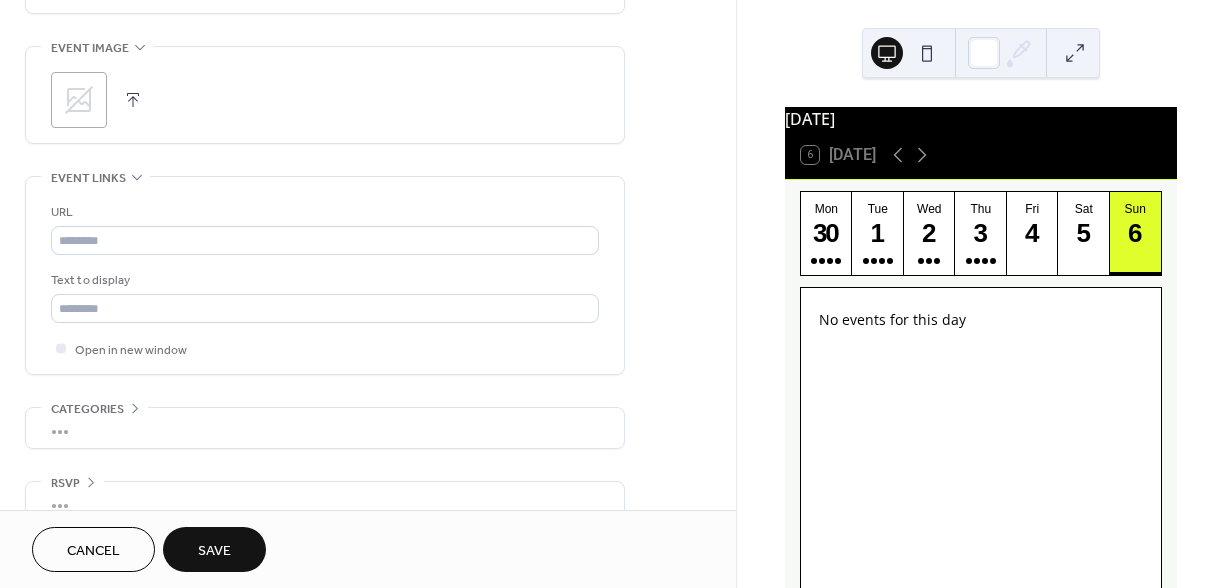 scroll, scrollTop: 975, scrollLeft: 0, axis: vertical 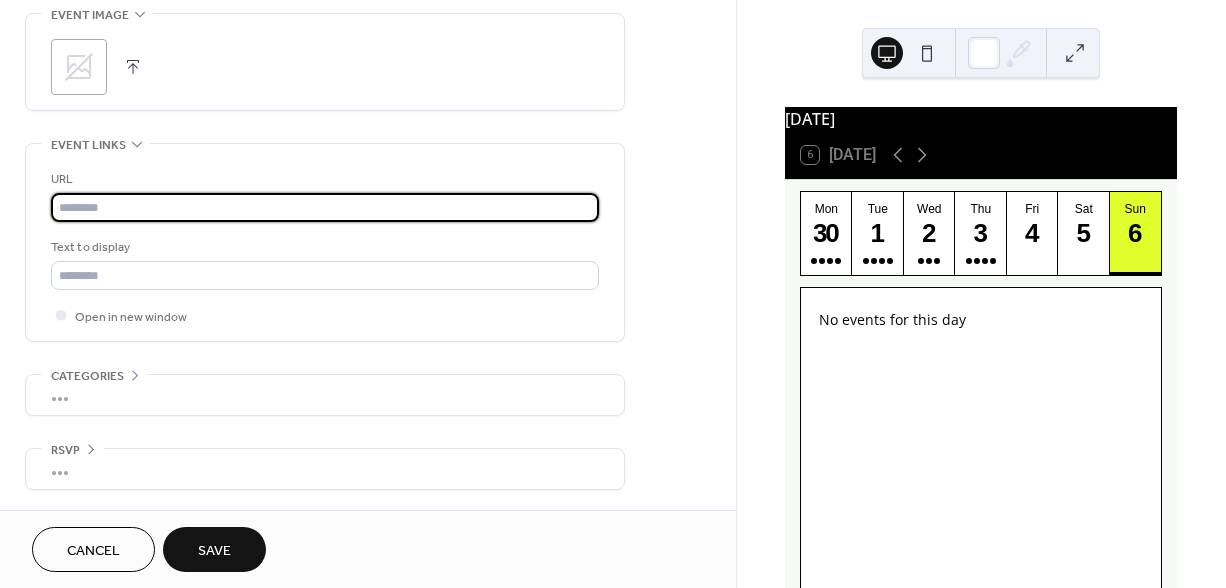 click at bounding box center [325, 207] 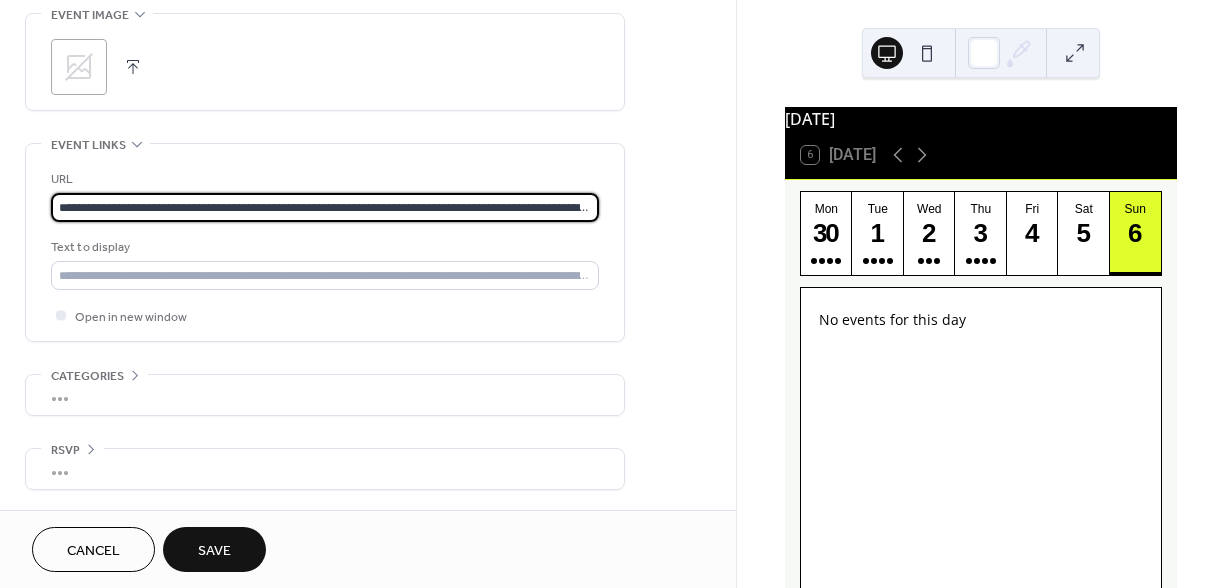 scroll, scrollTop: 0, scrollLeft: 226, axis: horizontal 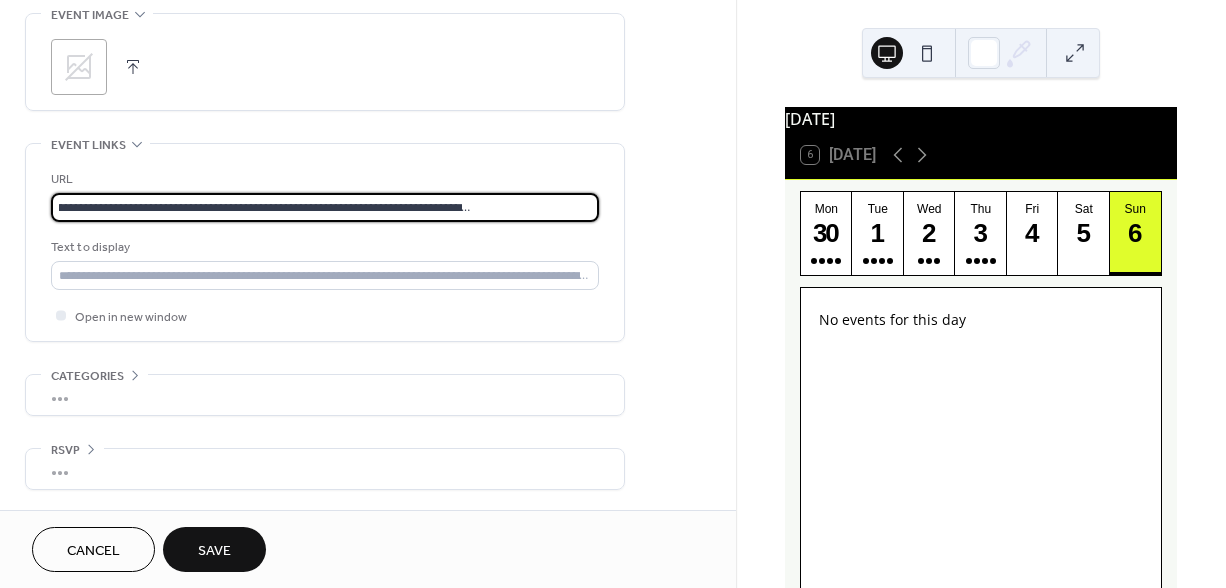 type on "**********" 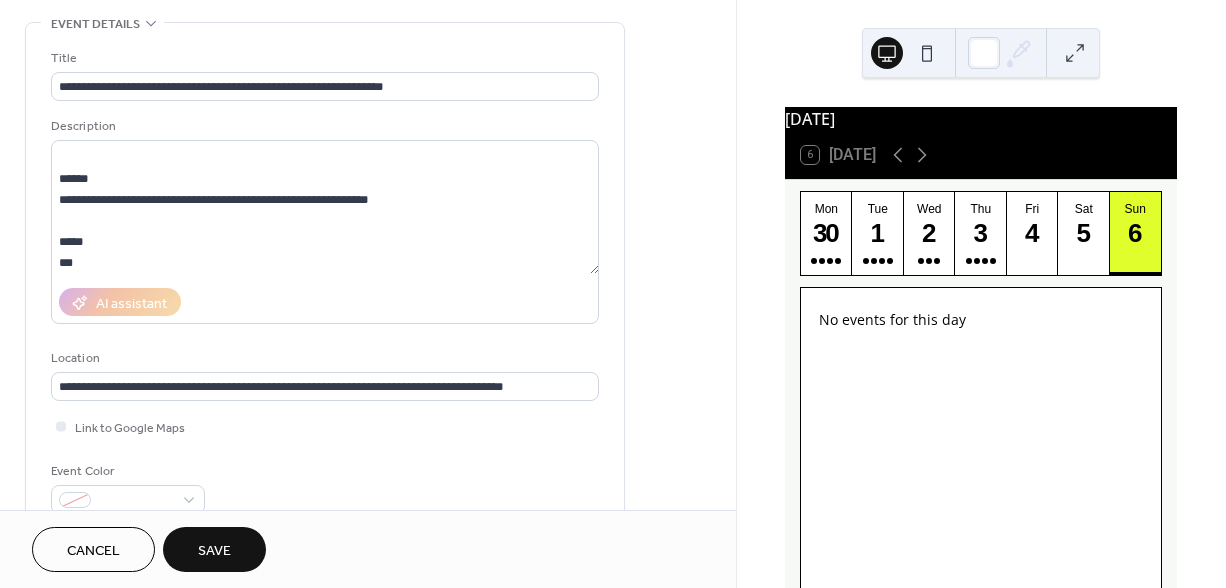 scroll, scrollTop: 16, scrollLeft: 0, axis: vertical 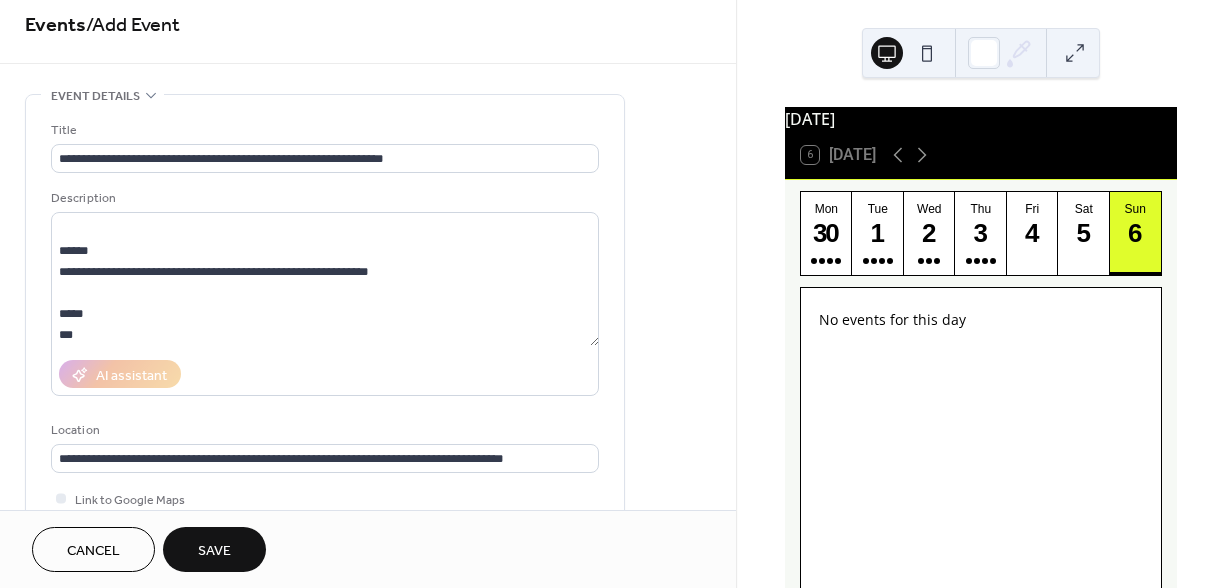 click on "Save" at bounding box center [214, 549] 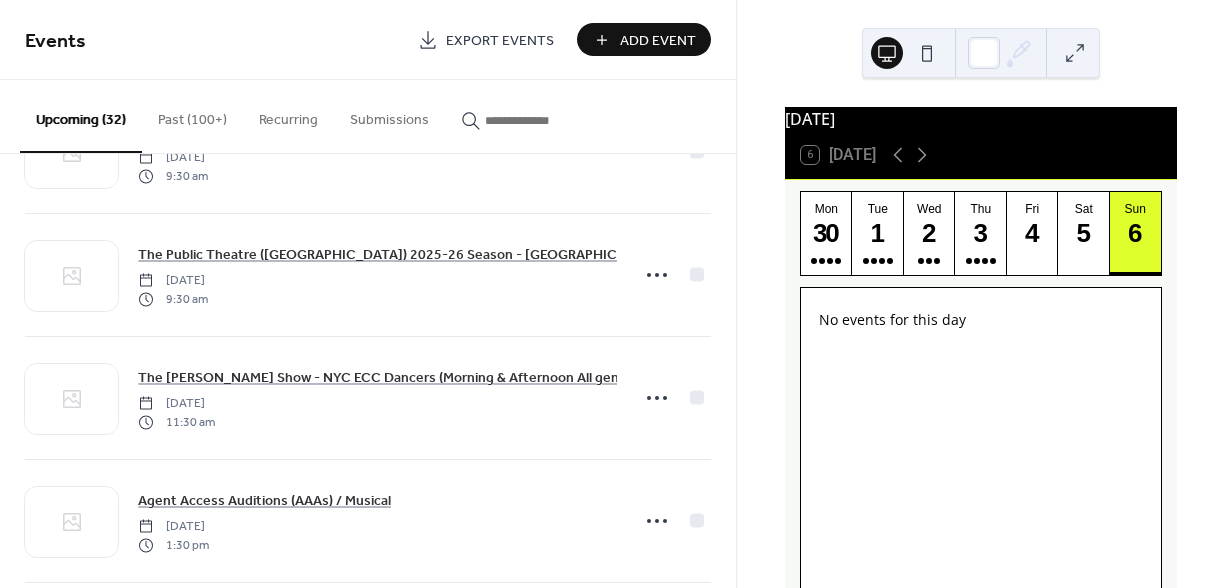scroll, scrollTop: 3309, scrollLeft: 0, axis: vertical 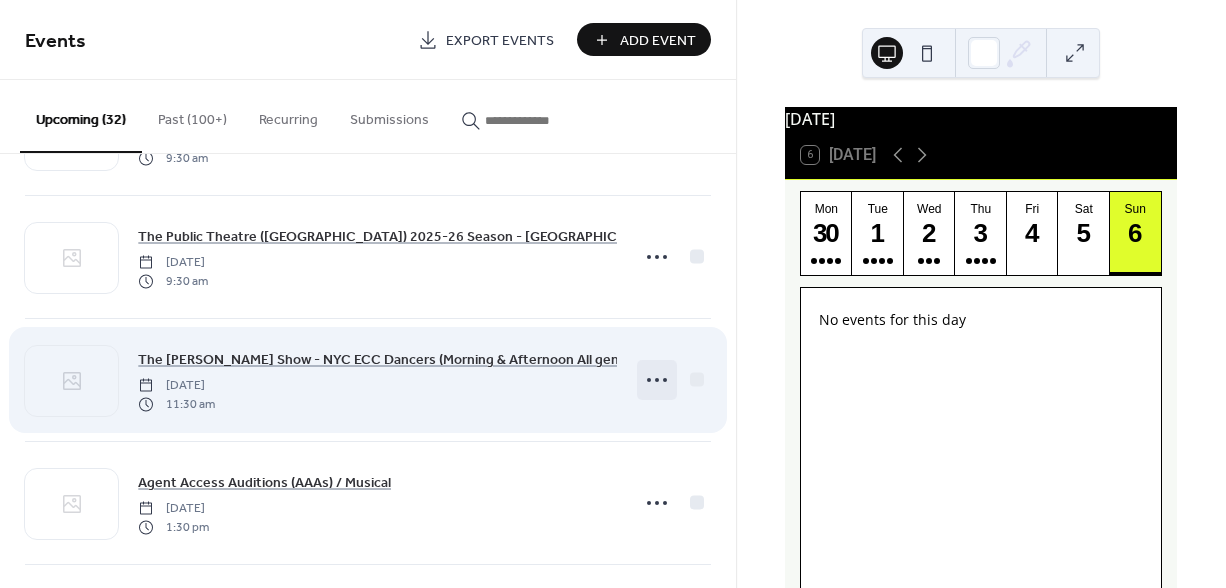 click 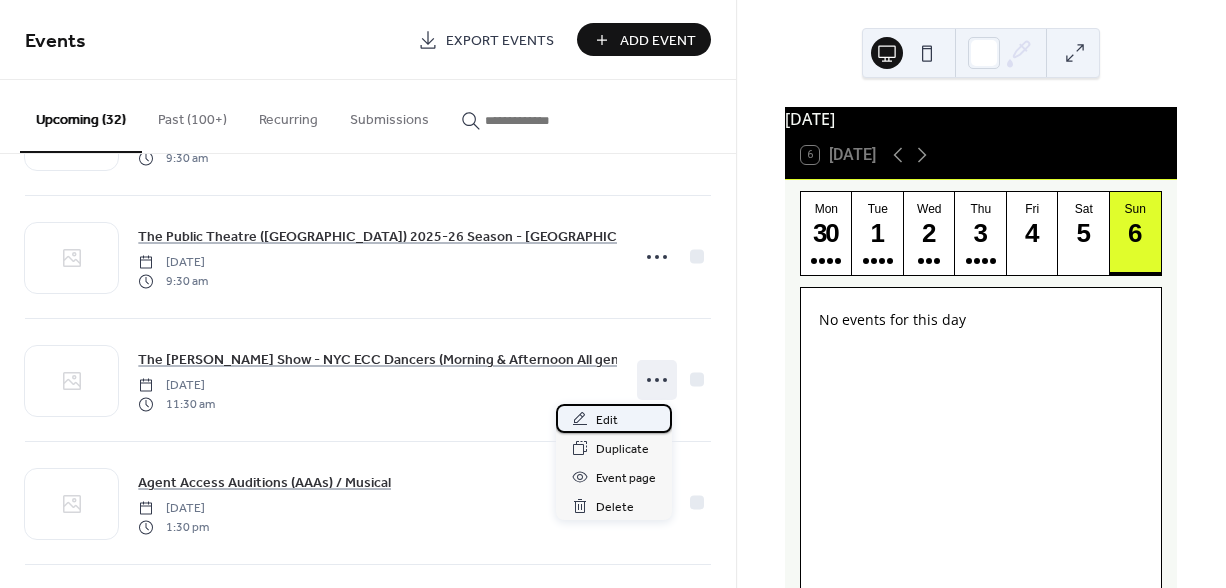 click on "Edit" at bounding box center (607, 420) 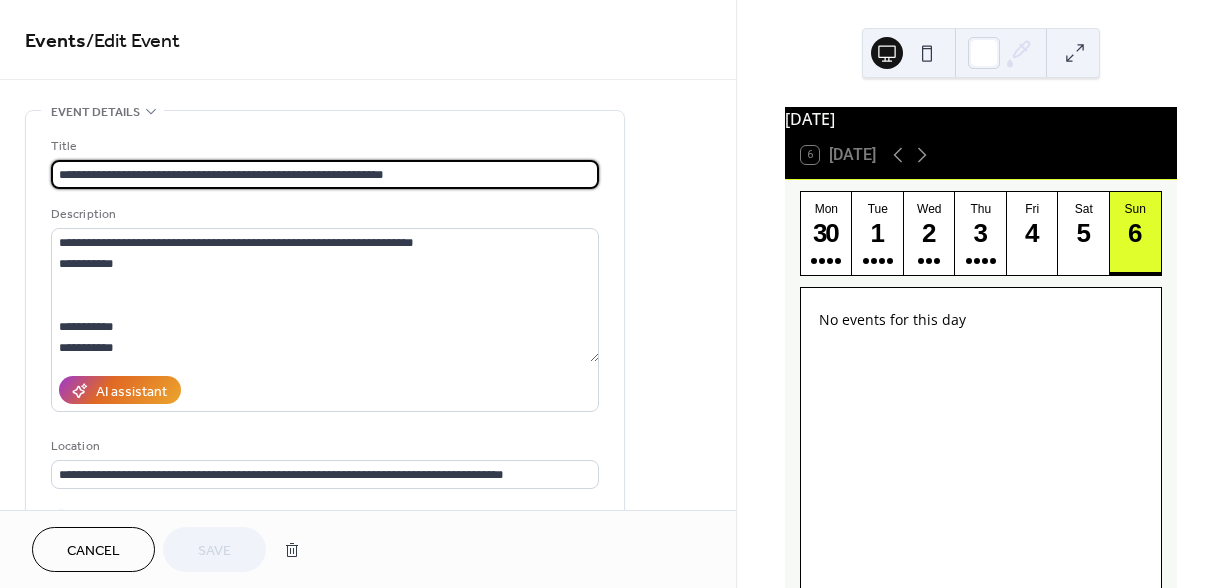 scroll, scrollTop: 1, scrollLeft: 0, axis: vertical 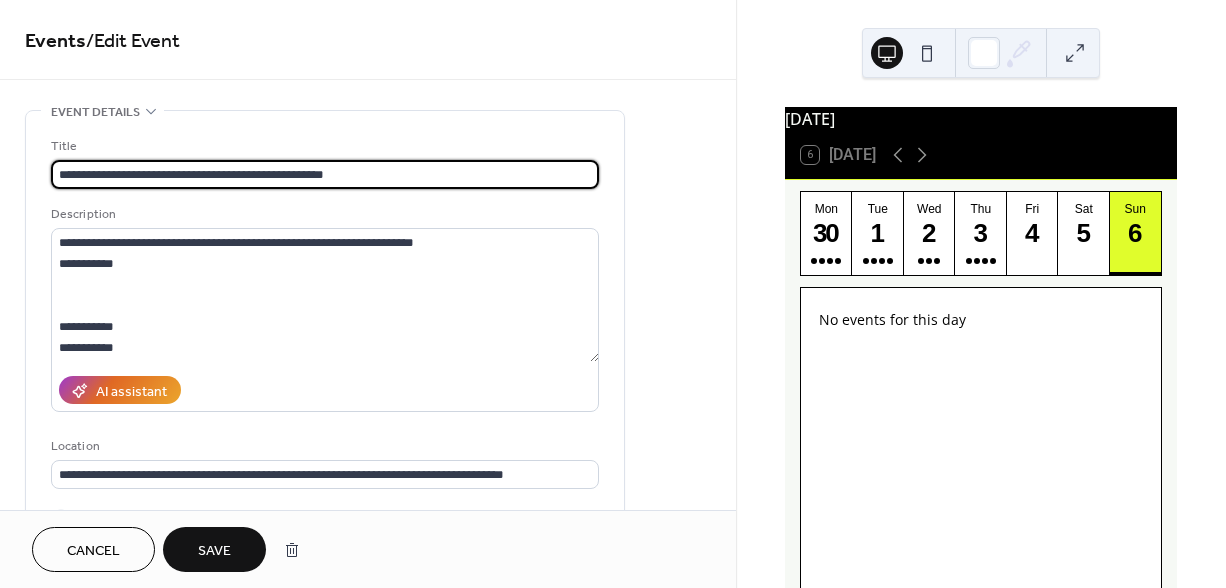type on "**********" 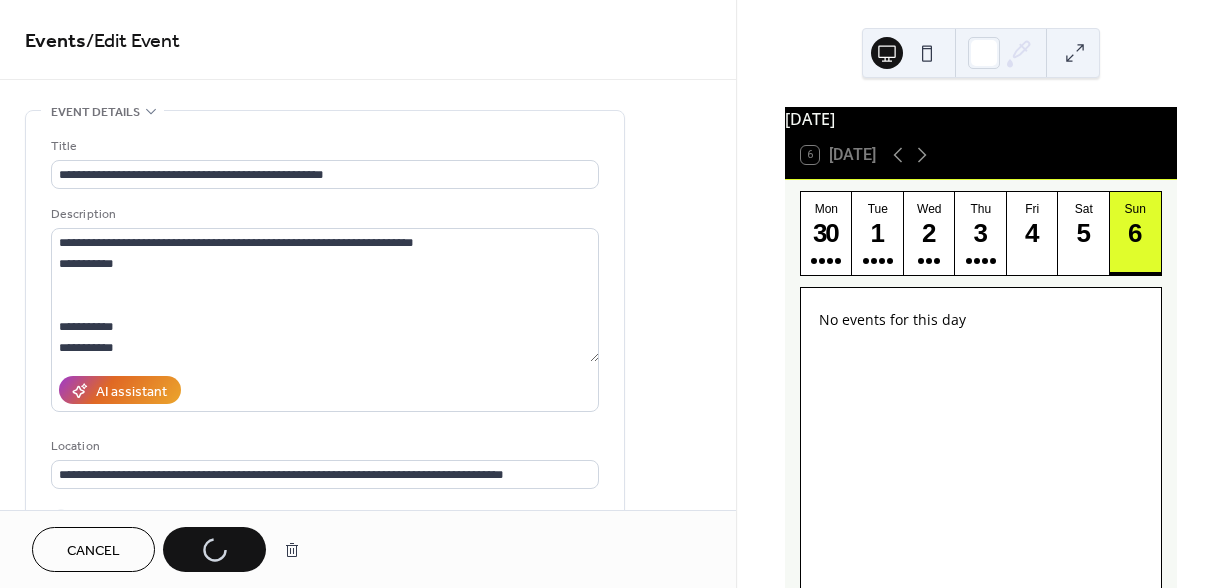 scroll, scrollTop: 0, scrollLeft: 0, axis: both 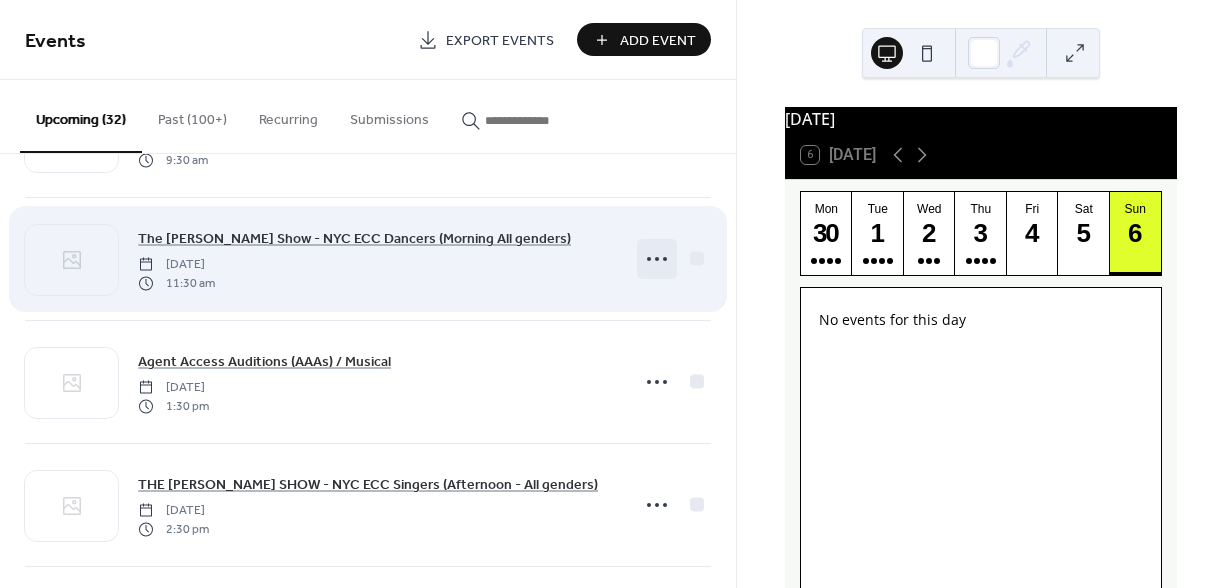 click 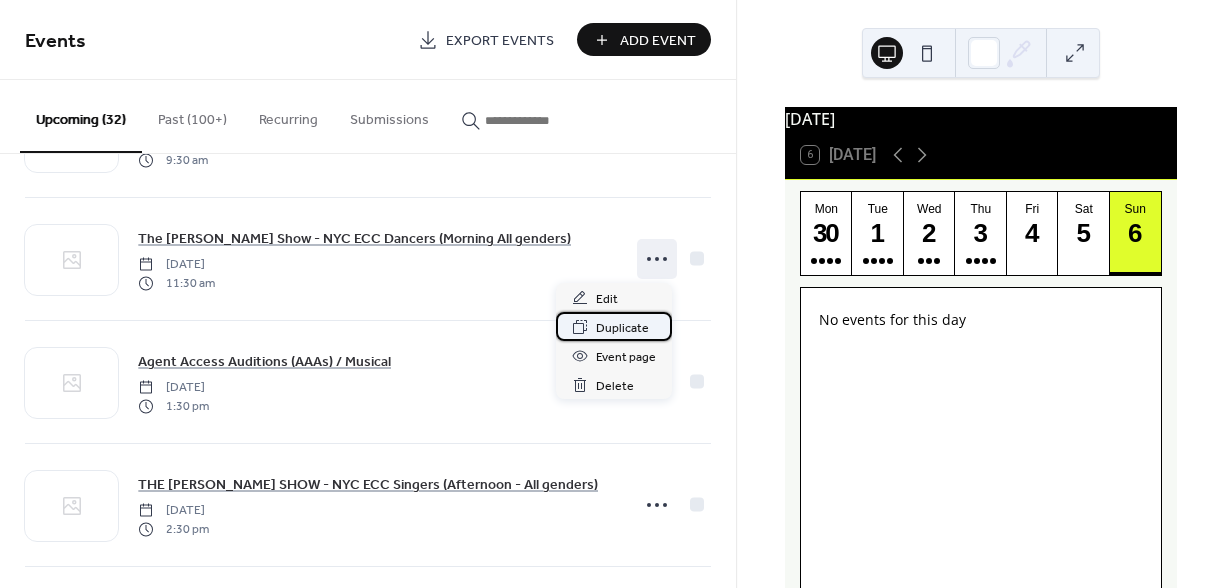 click on "Duplicate" at bounding box center [622, 328] 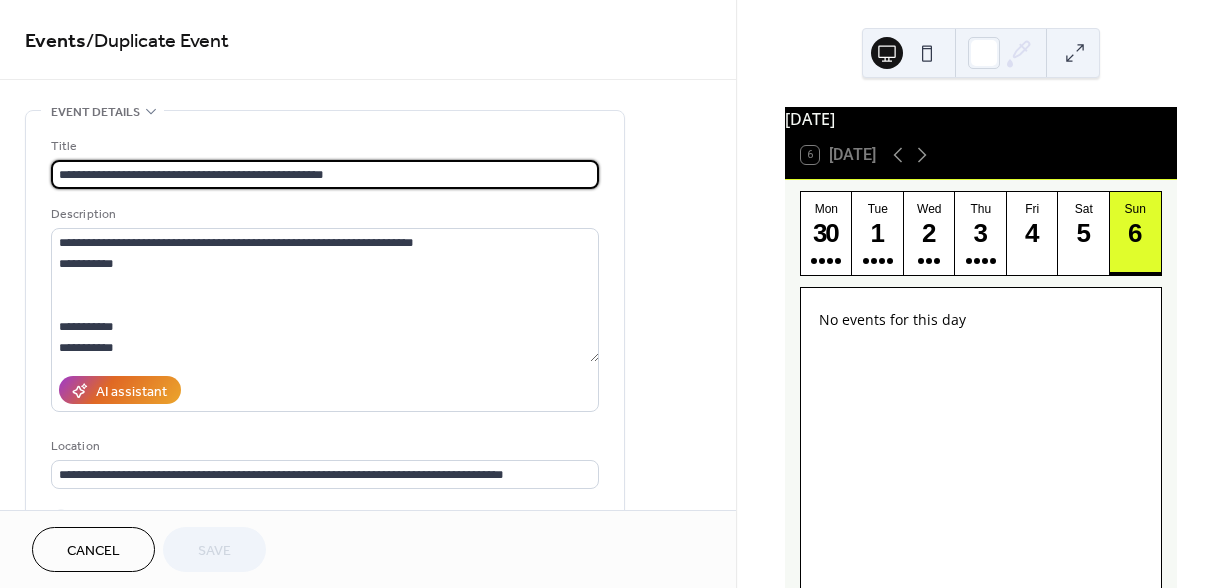 click on "**********" at bounding box center (325, 174) 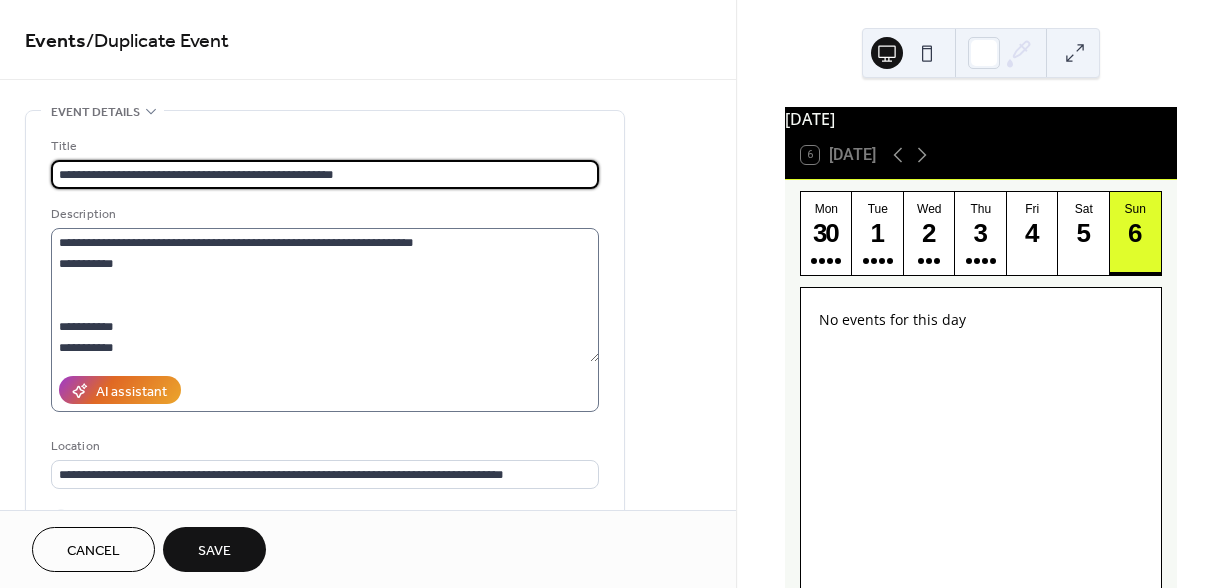 type on "**********" 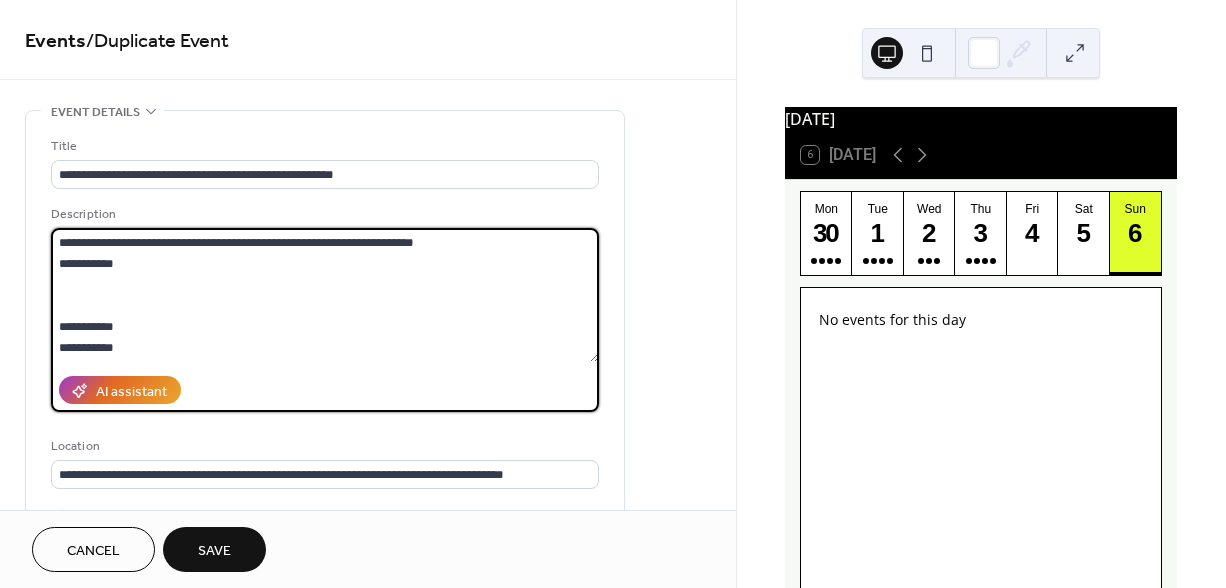 click at bounding box center [325, 295] 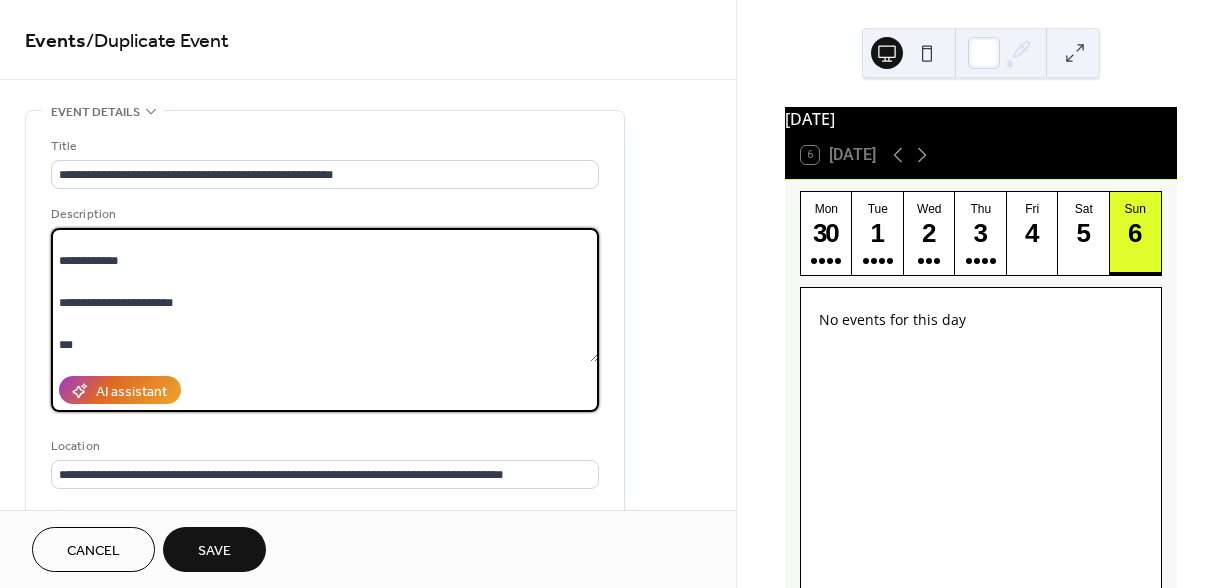 scroll, scrollTop: 277, scrollLeft: 0, axis: vertical 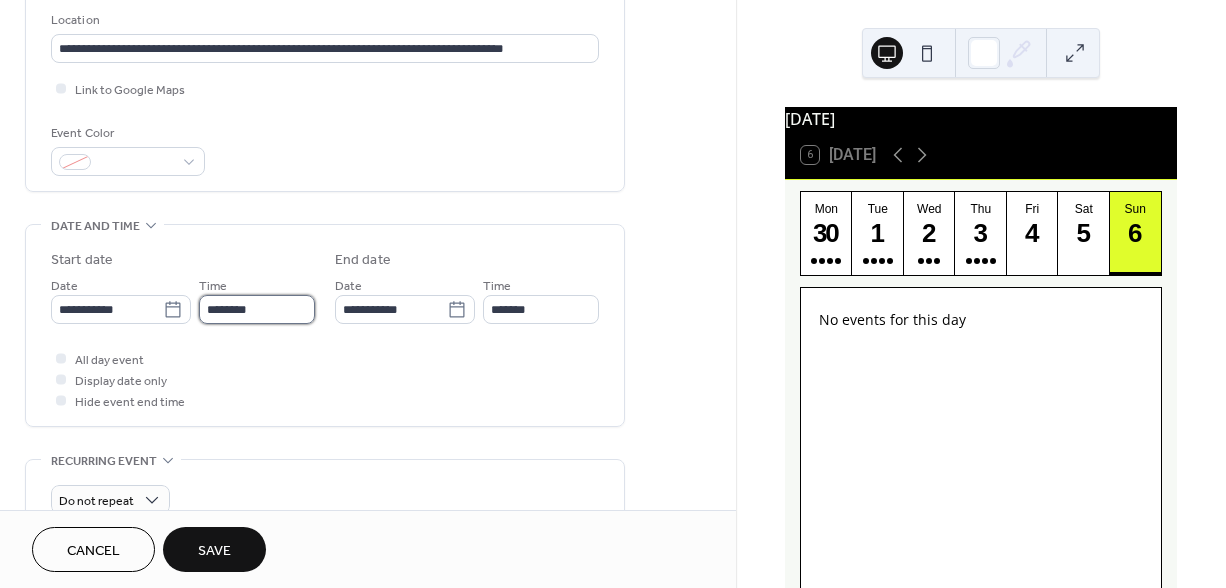 click on "********" at bounding box center [257, 309] 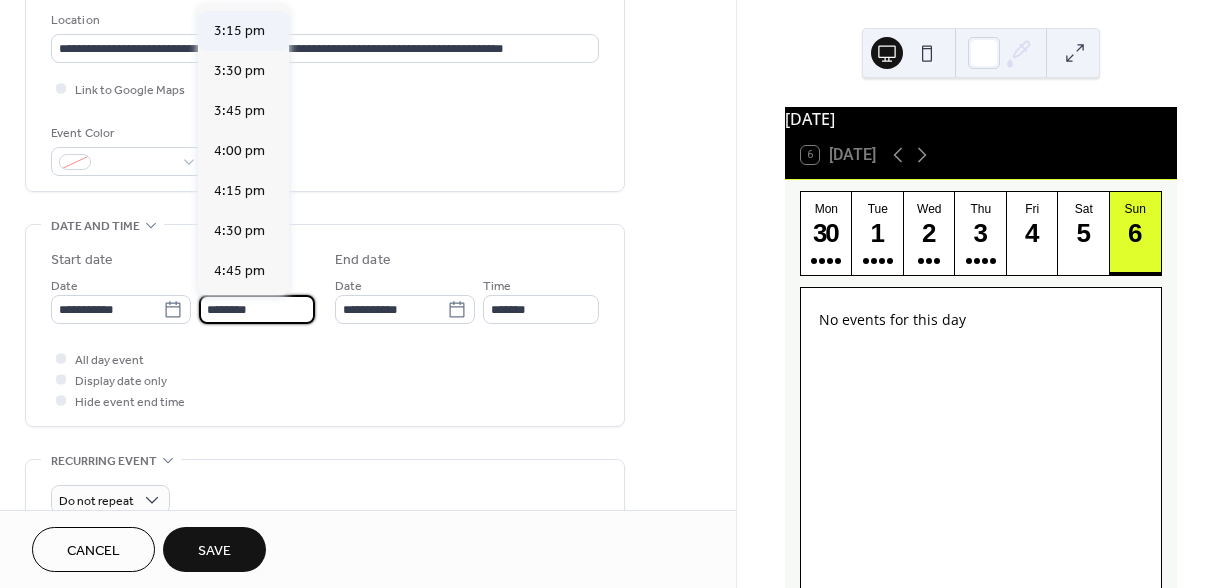 scroll, scrollTop: 2473, scrollLeft: 0, axis: vertical 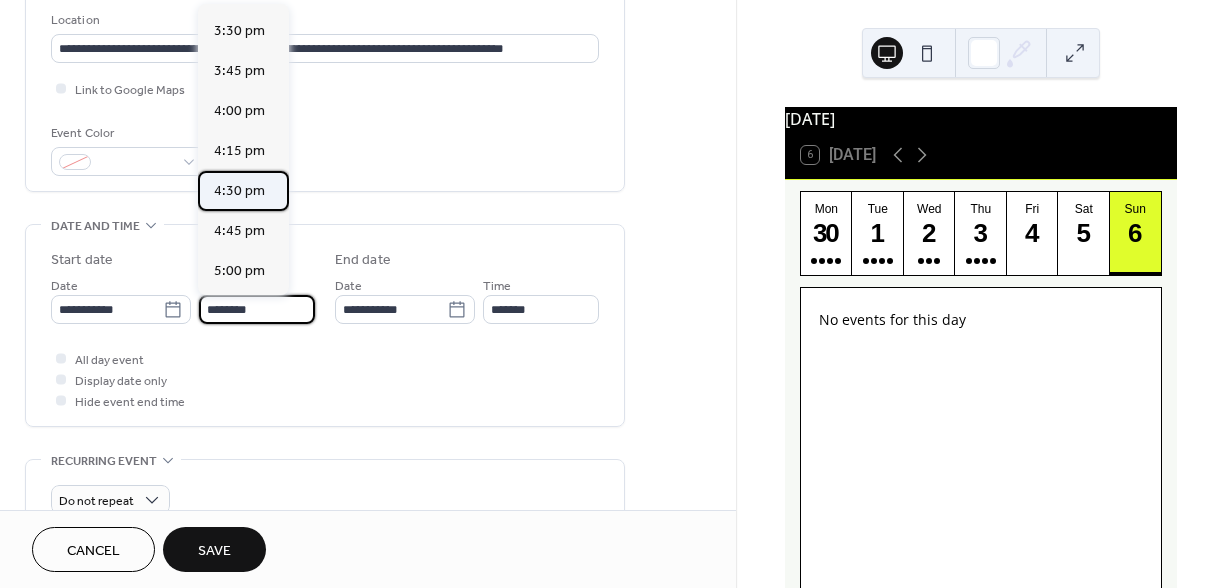click on "4:30 pm" at bounding box center [239, 191] 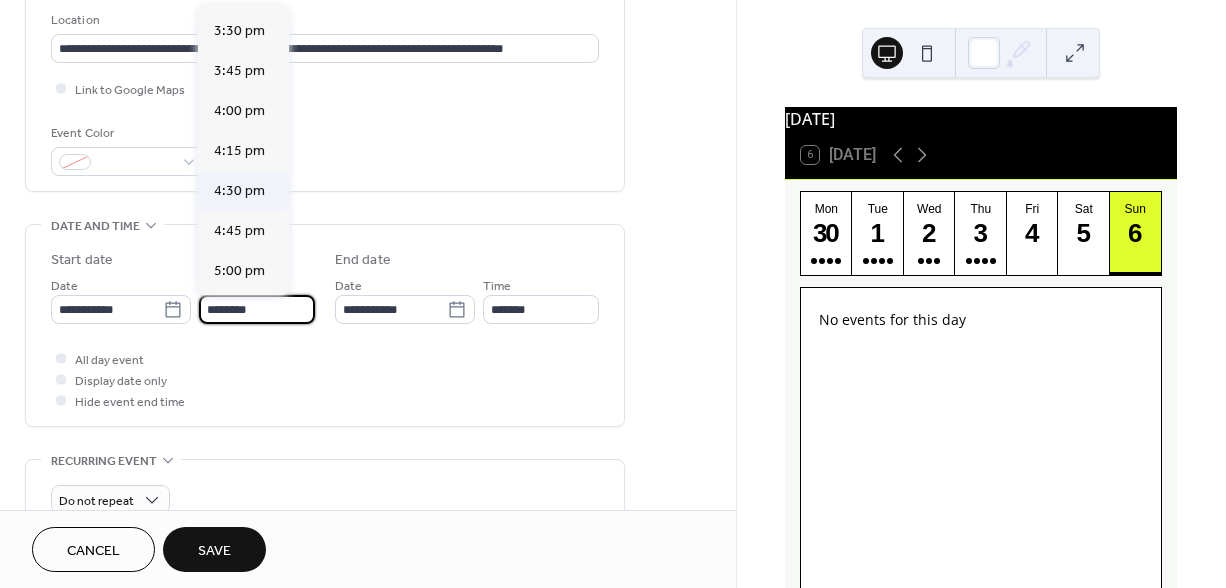 type on "*******" 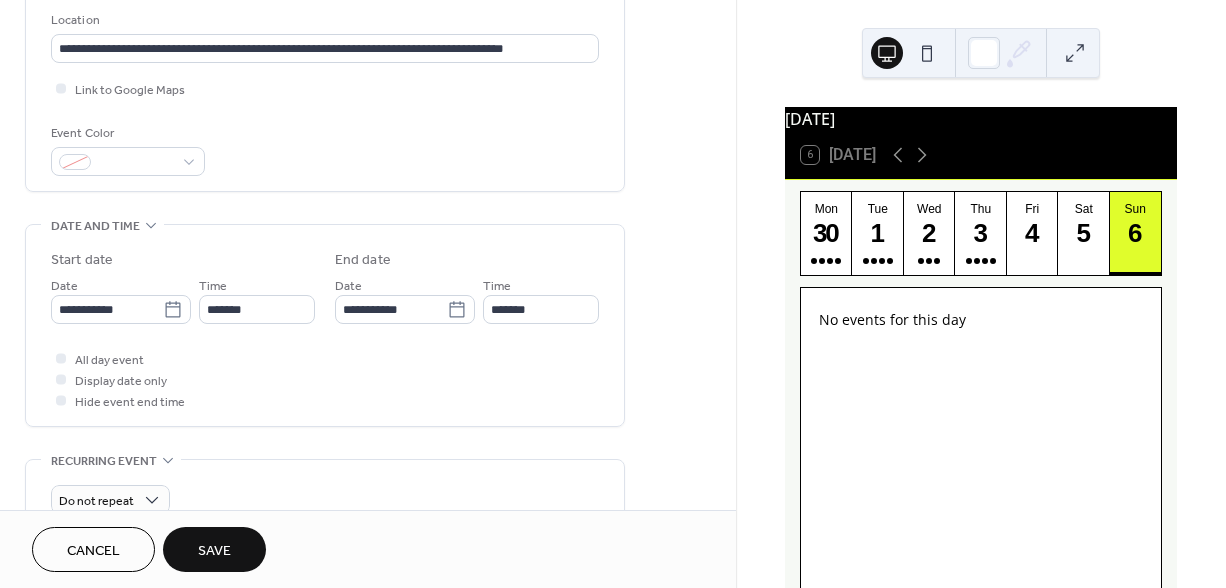 scroll, scrollTop: 802, scrollLeft: 0, axis: vertical 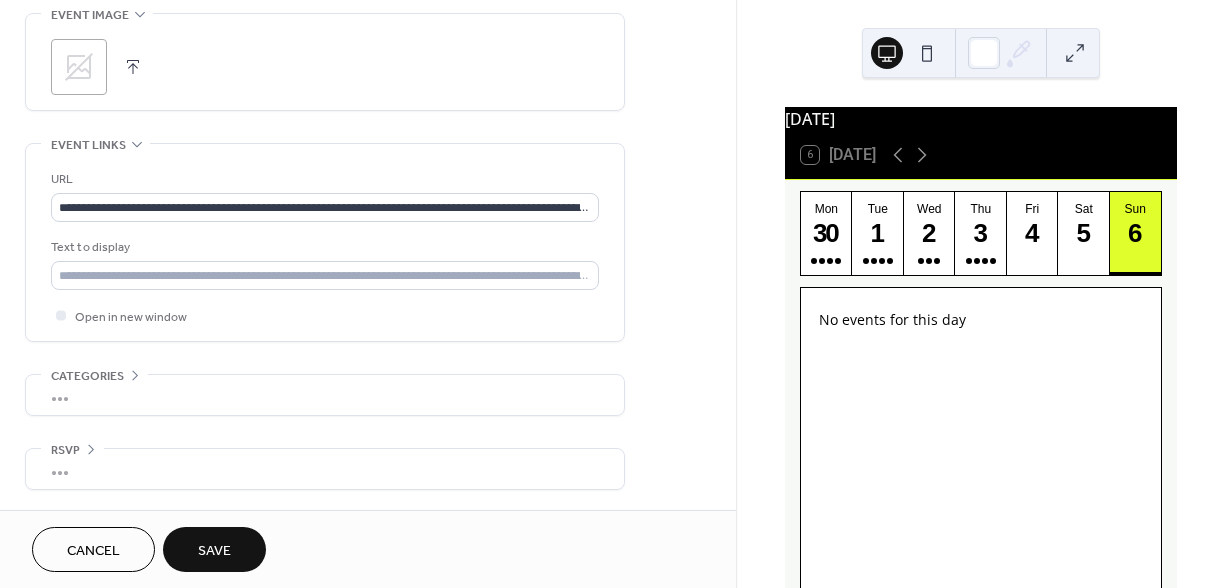 click on "Save" at bounding box center (214, 551) 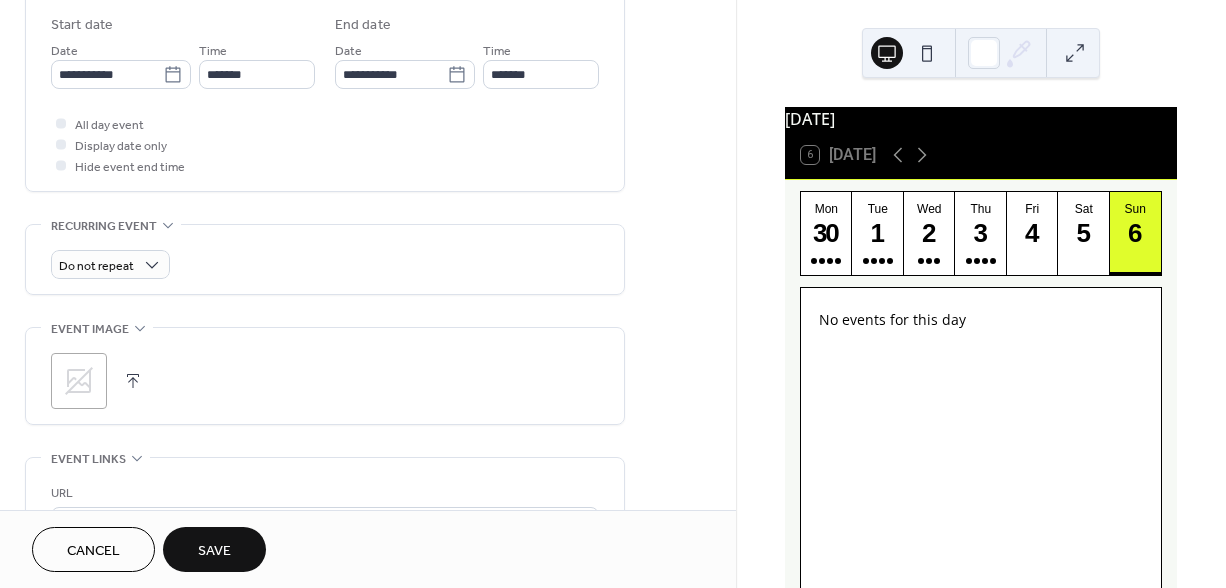 scroll, scrollTop: 0, scrollLeft: 0, axis: both 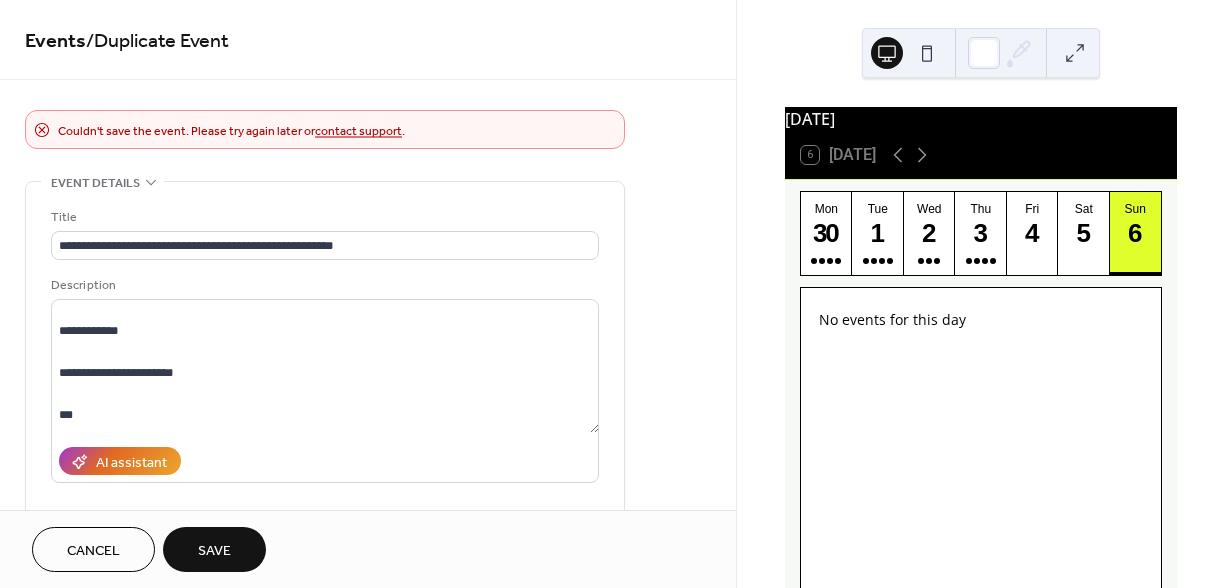 click on "Cancel" at bounding box center [93, 551] 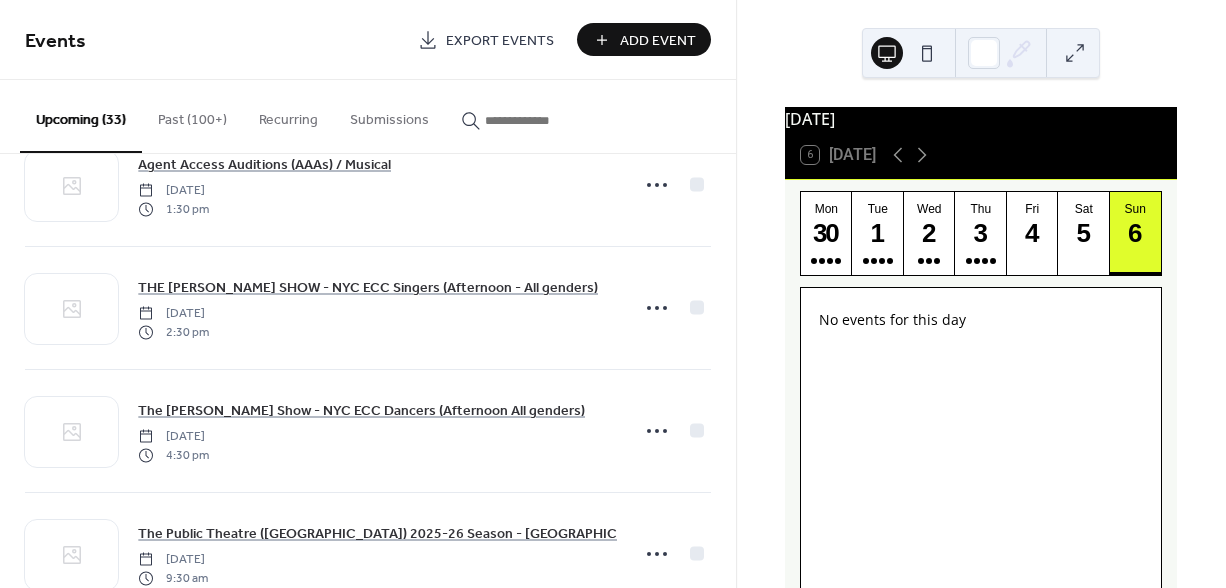 scroll, scrollTop: 3665, scrollLeft: 0, axis: vertical 